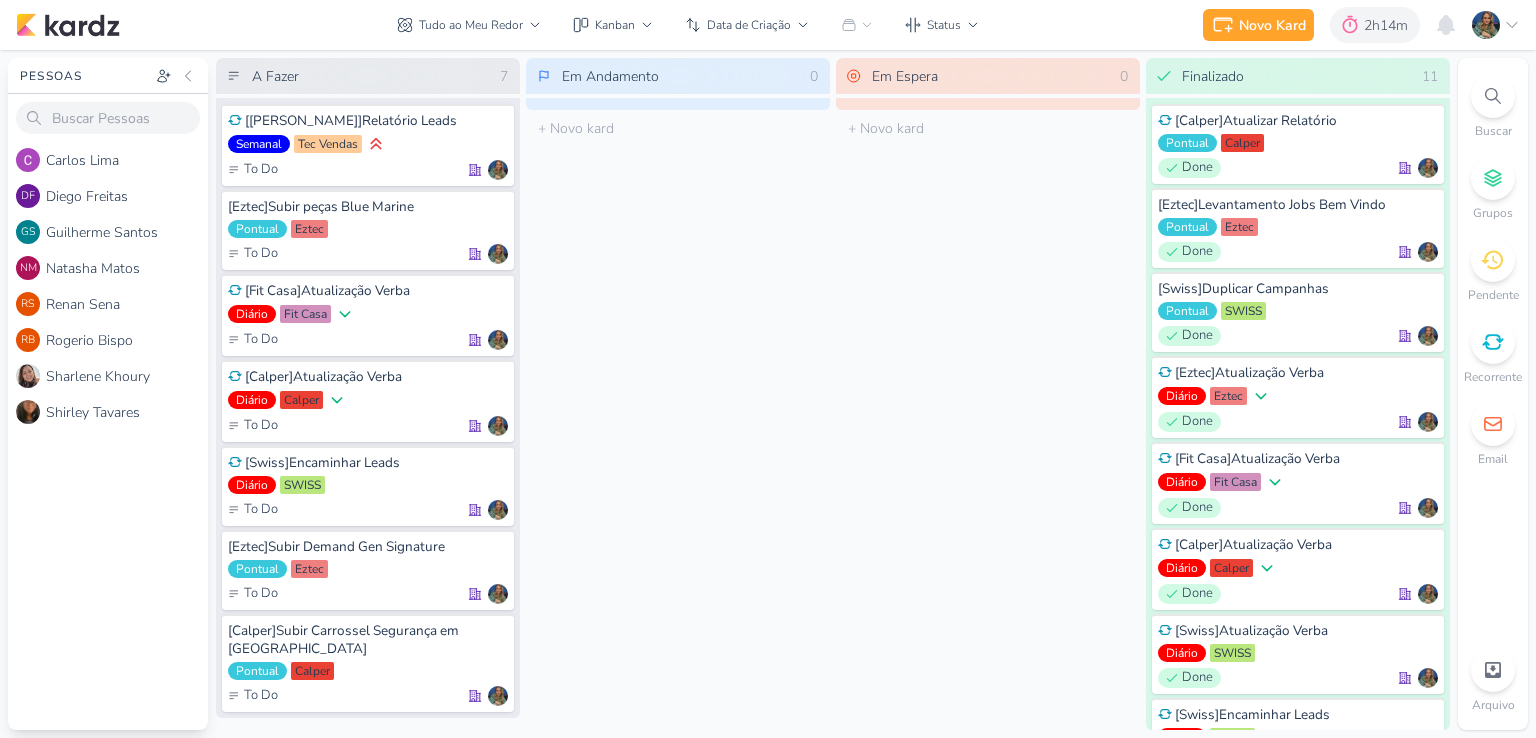 scroll, scrollTop: 0, scrollLeft: 0, axis: both 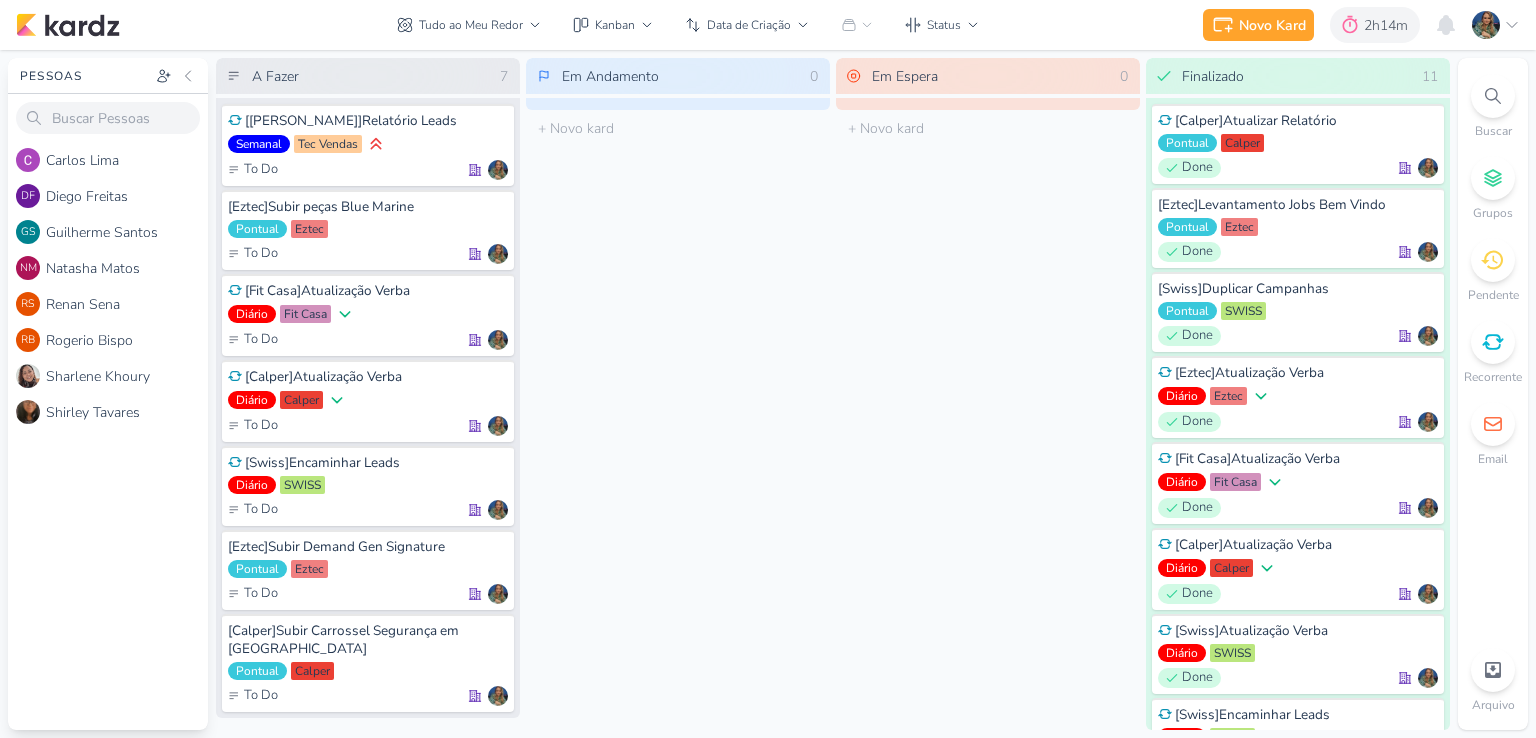 drag, startPoint x: 0, startPoint y: 0, endPoint x: 651, endPoint y: 366, distance: 746.8313 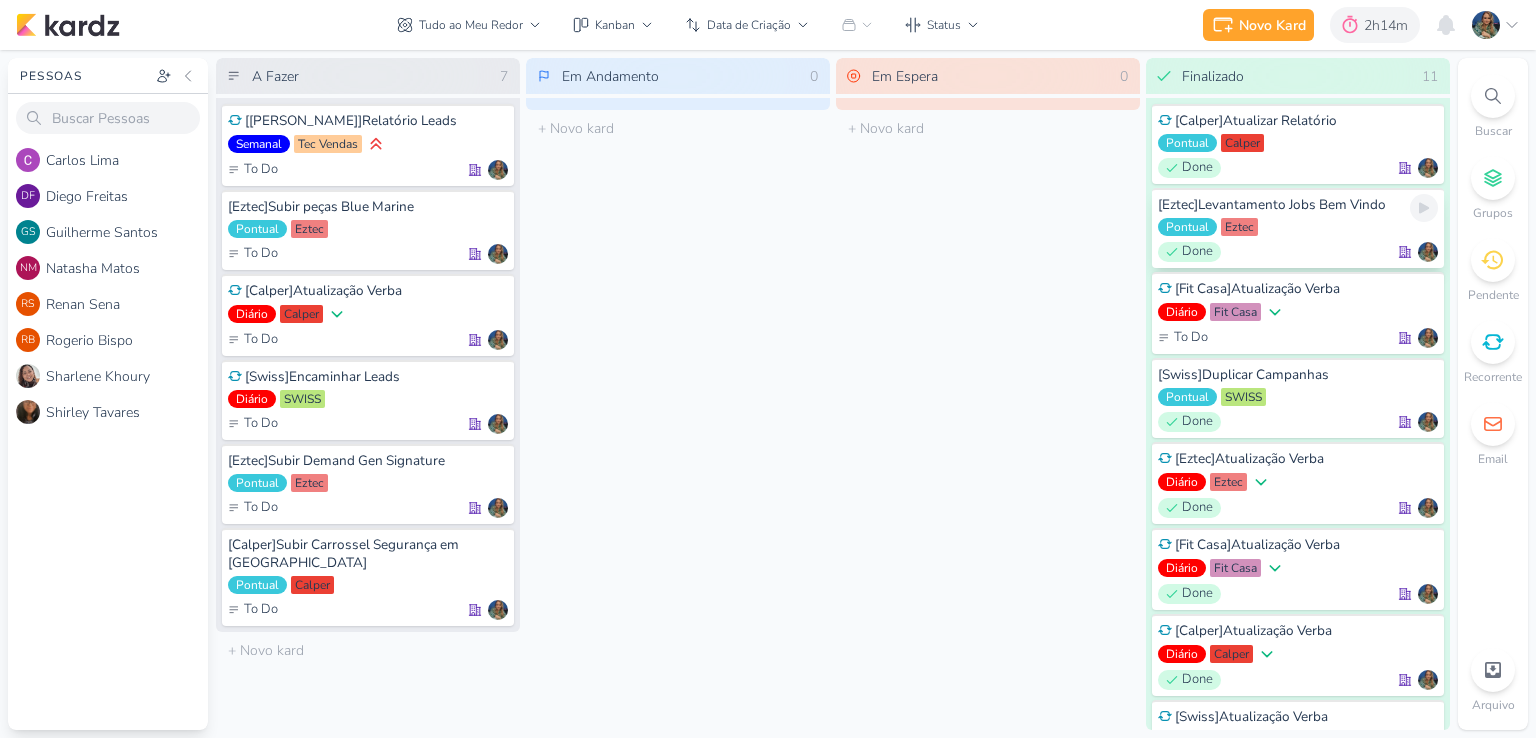 click on "[Eztec]Levantamento Jobs Bem Vindo
Pontual
Eztec
Done" at bounding box center (1298, 228) 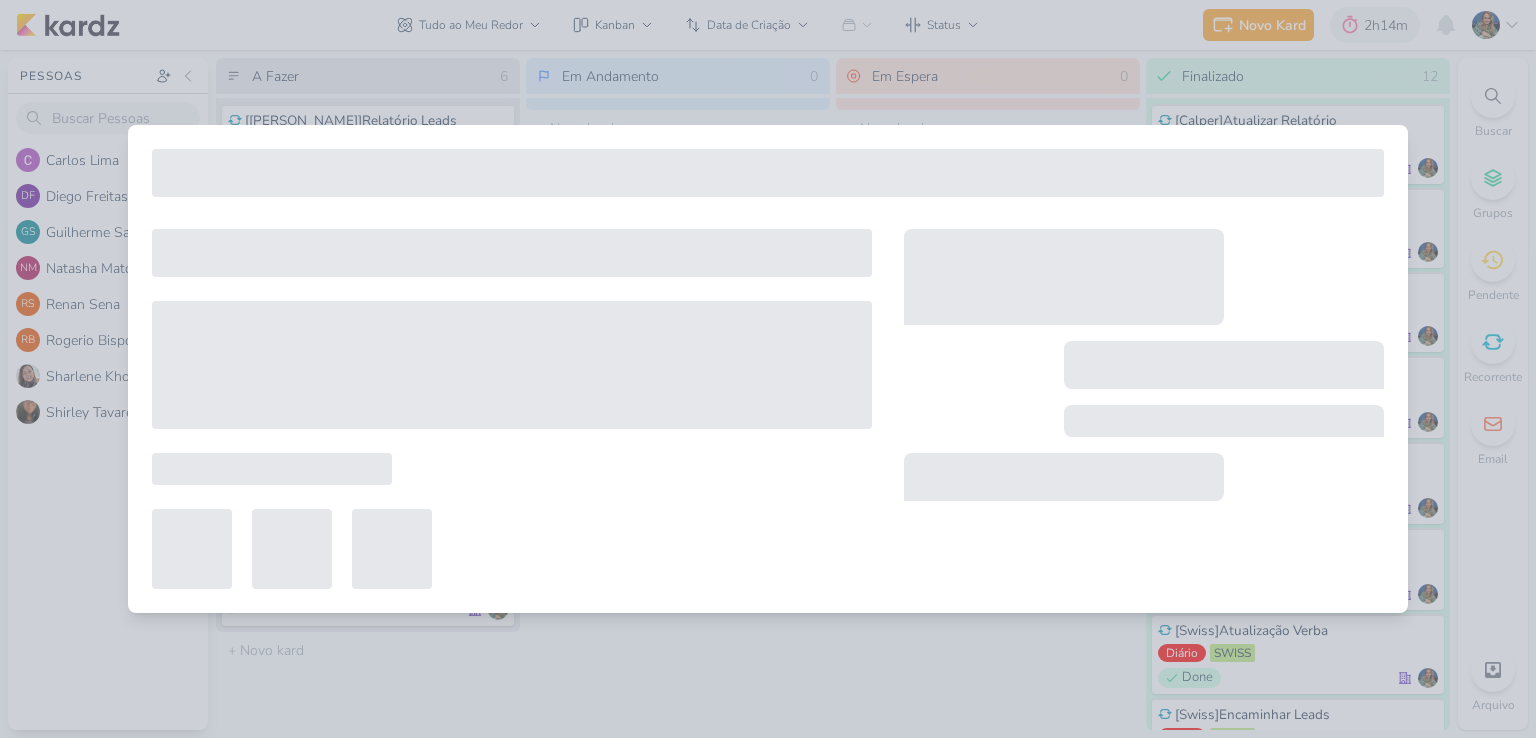 type on "[Eztec]Levantamento Jobs Bem Vindo" 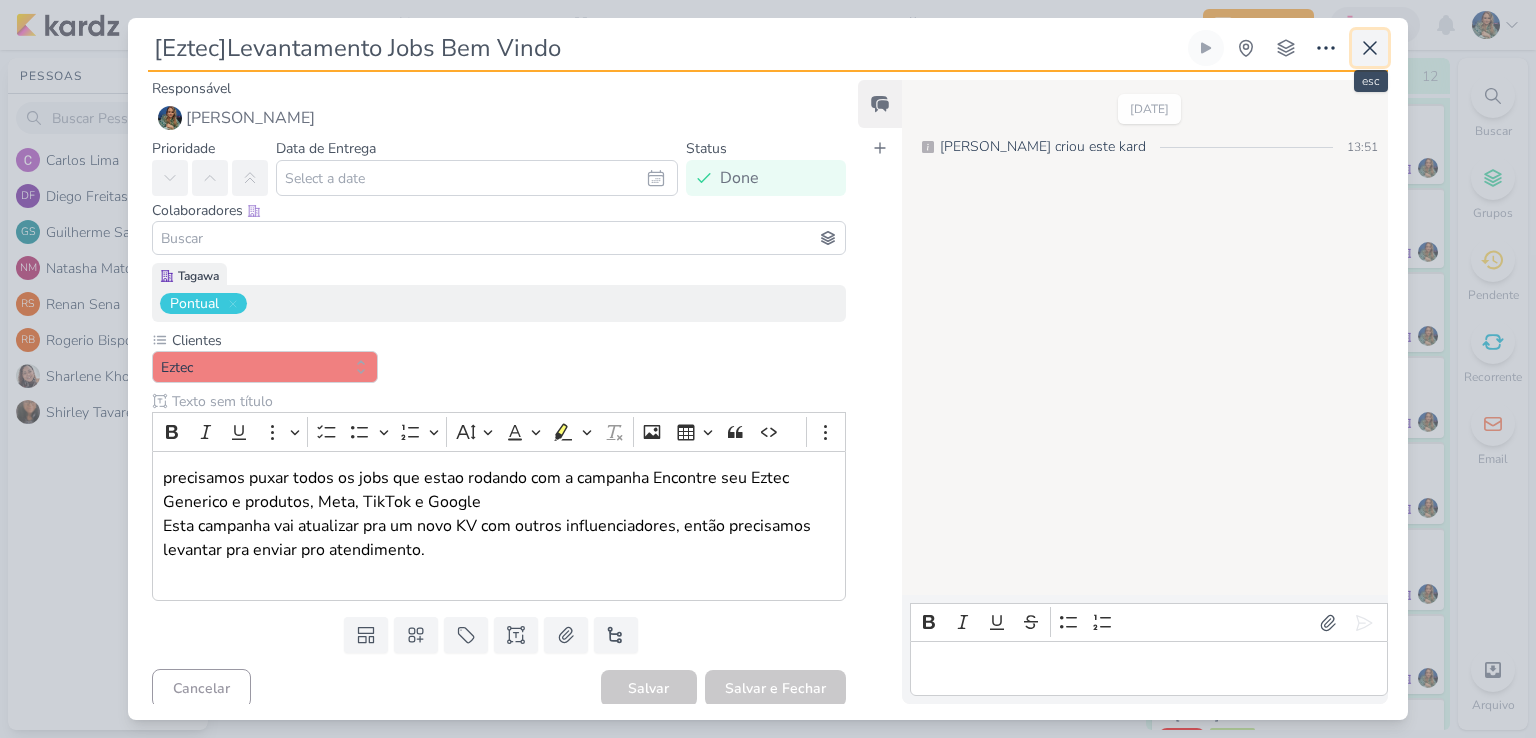 click 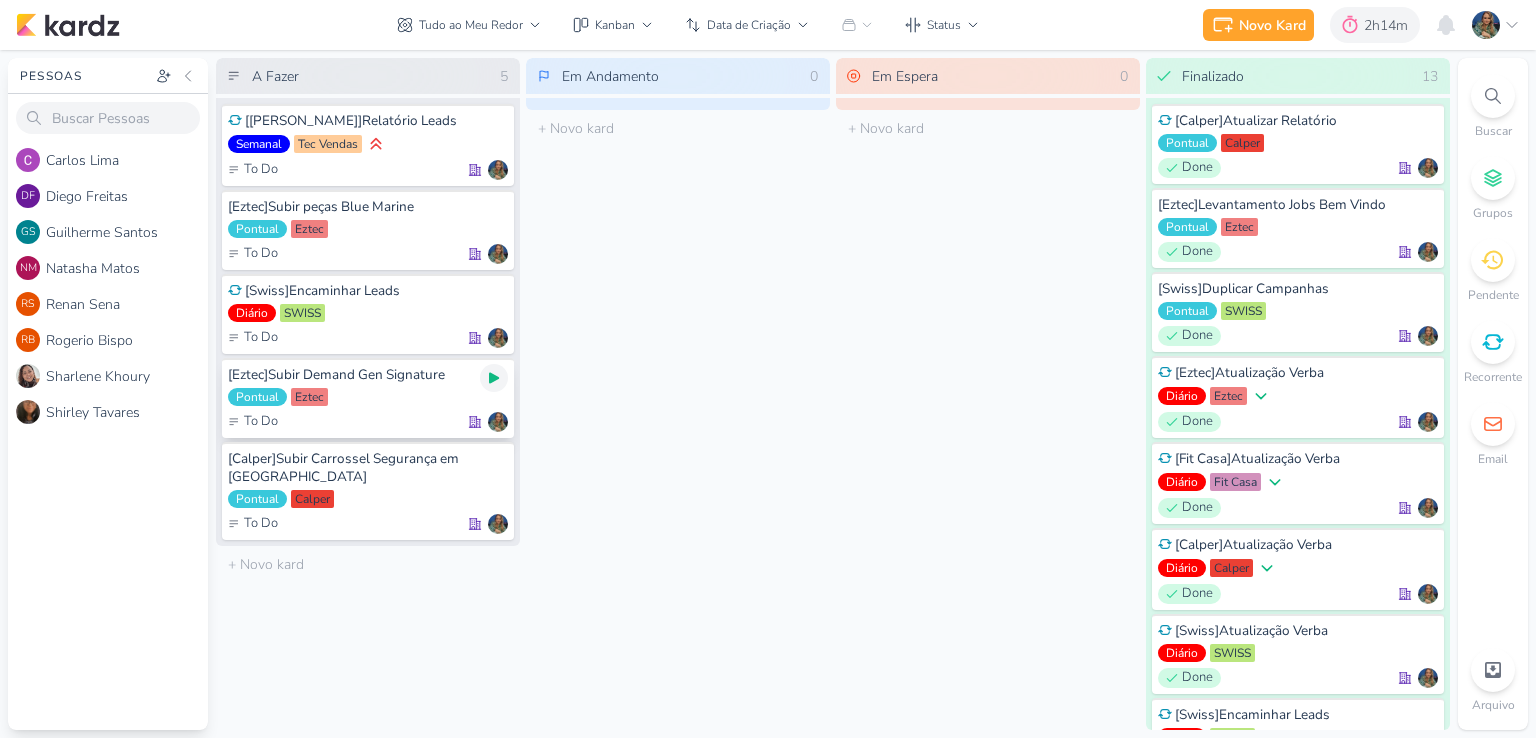 click 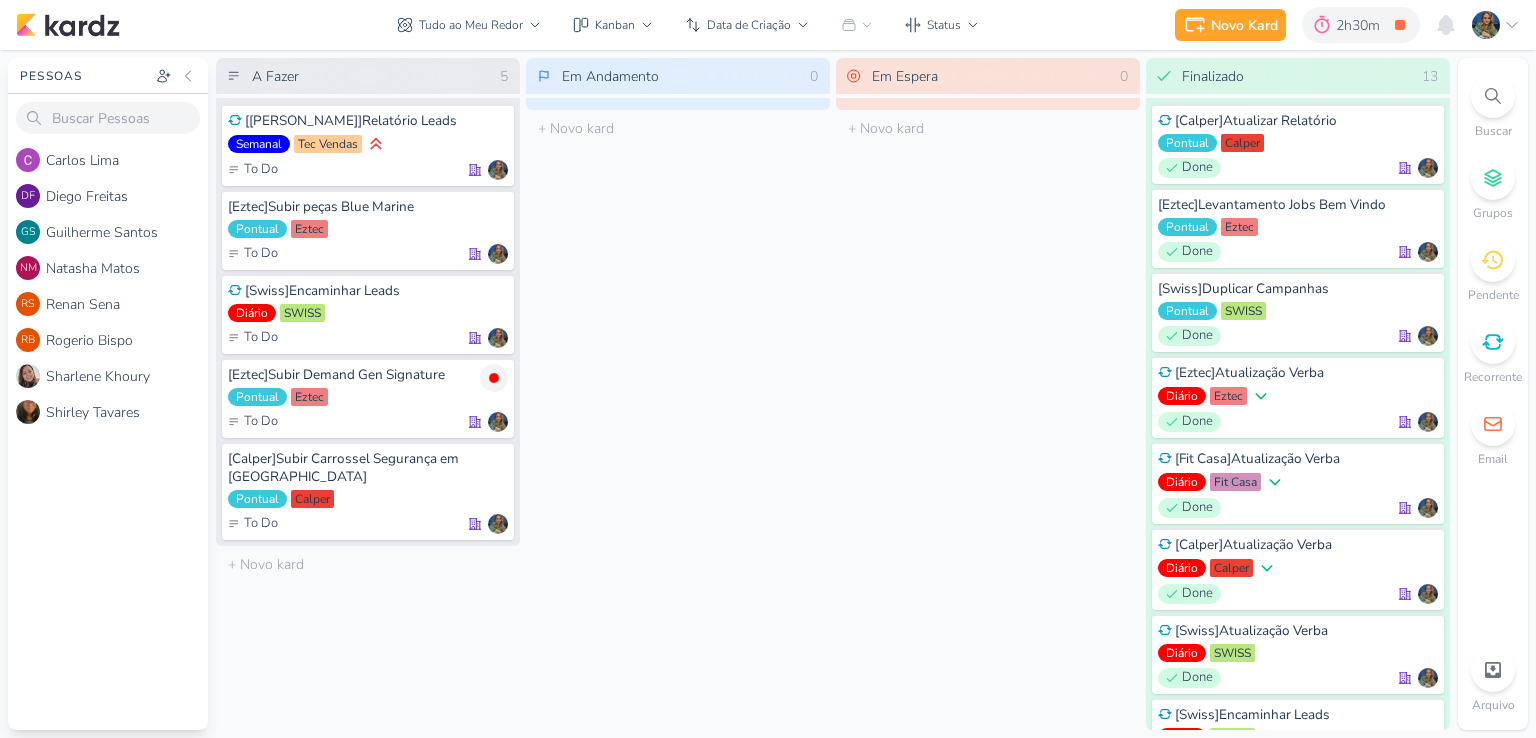 click on "Em Andamento
0
O título do kard deve ter menos que 100 caracteres" at bounding box center [678, 394] 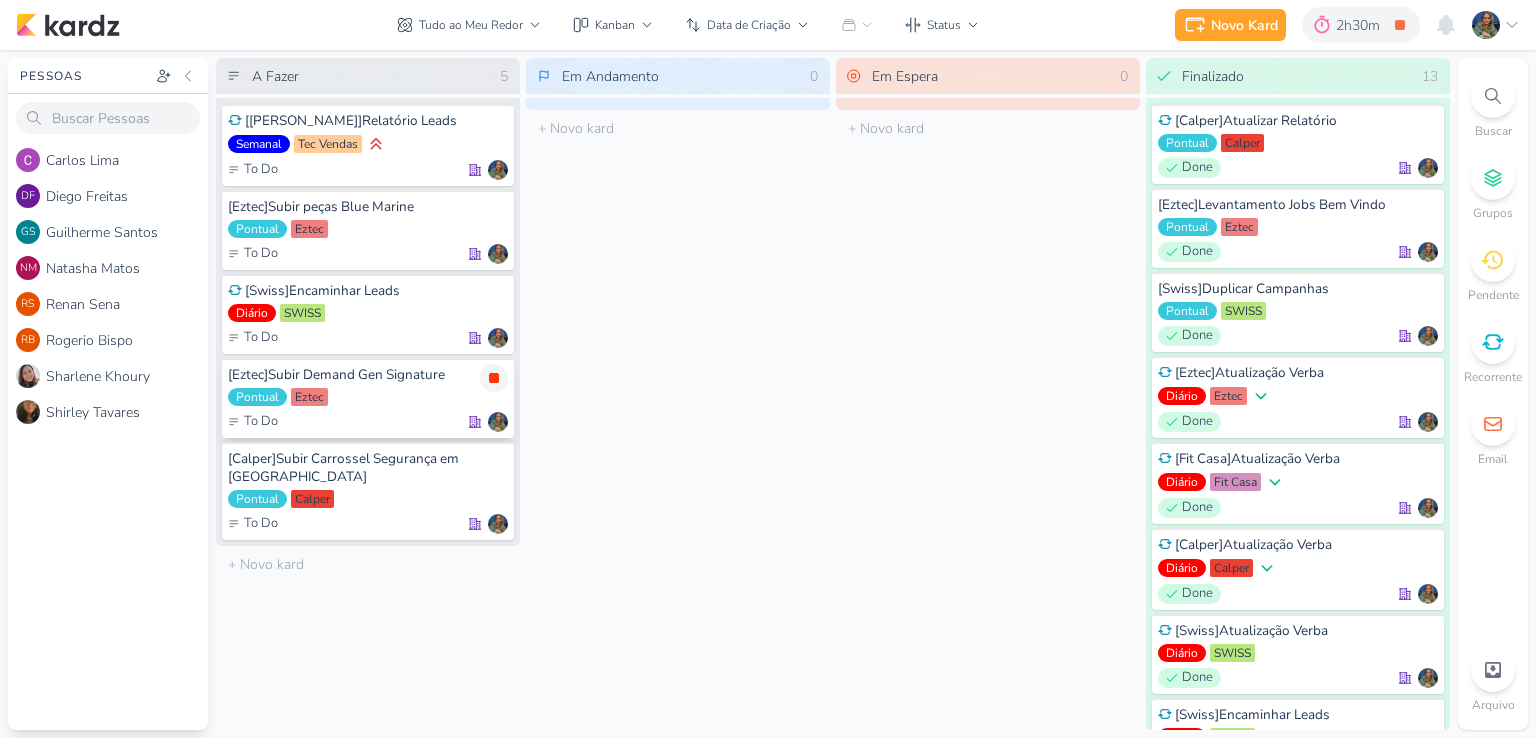 click 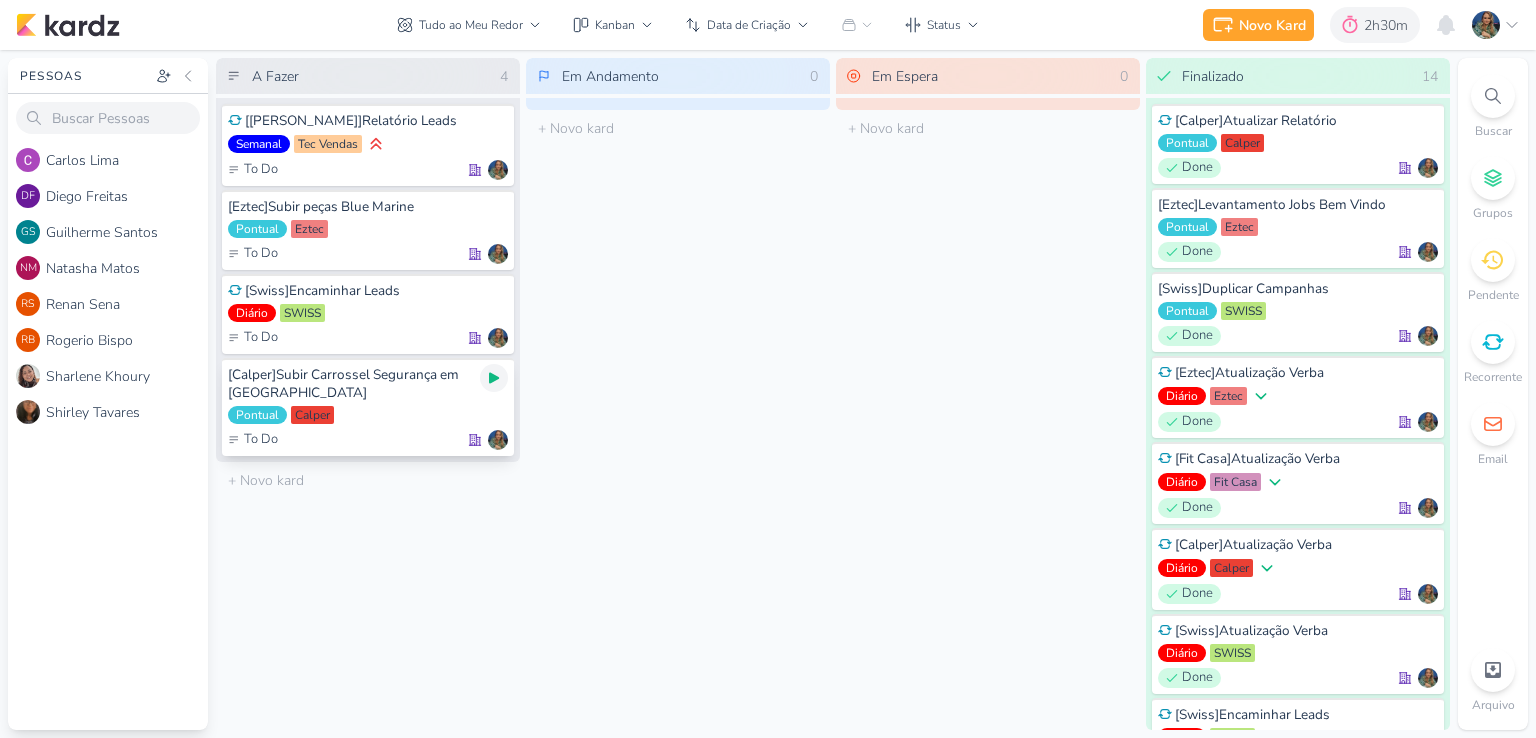 click 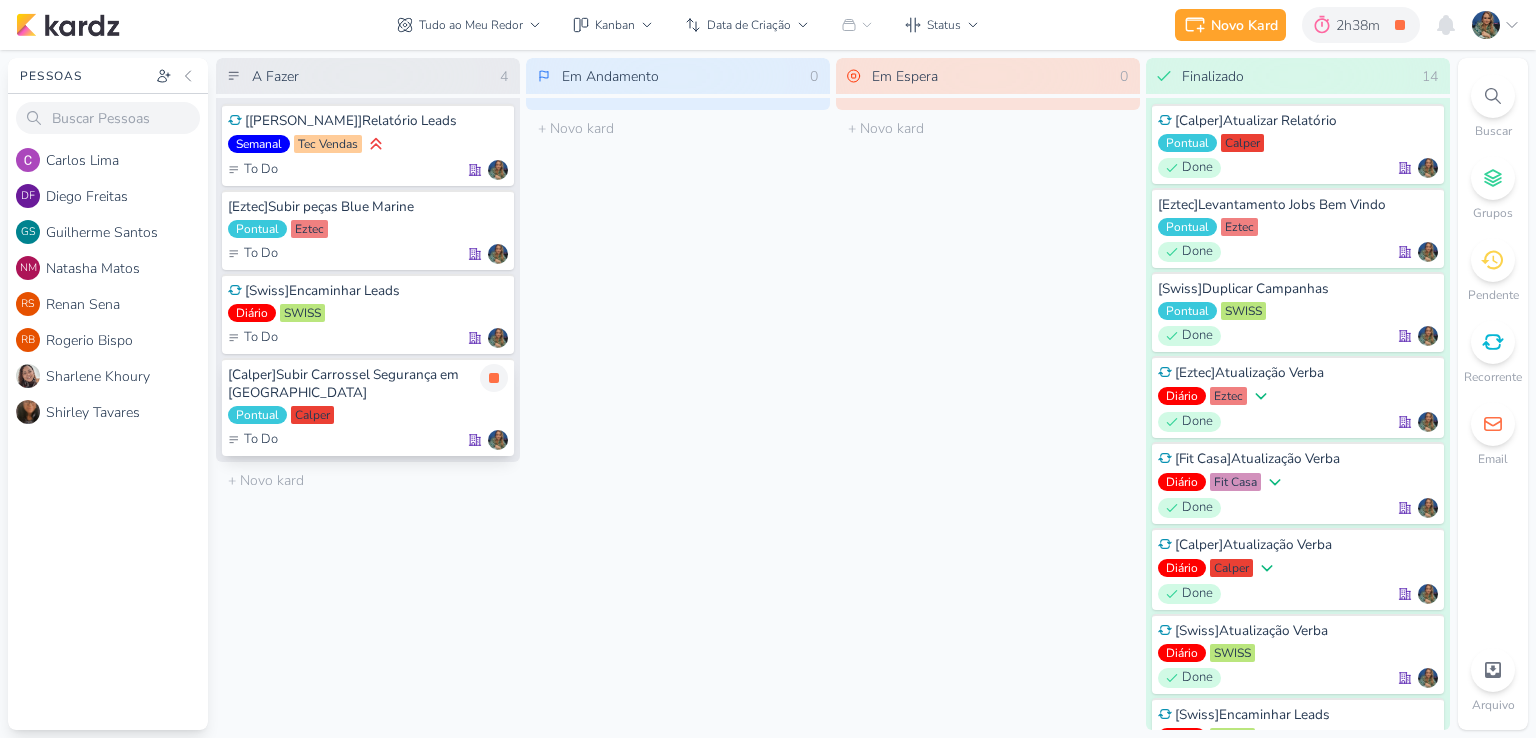 drag, startPoint x: 491, startPoint y: 374, endPoint x: 465, endPoint y: 380, distance: 26.683329 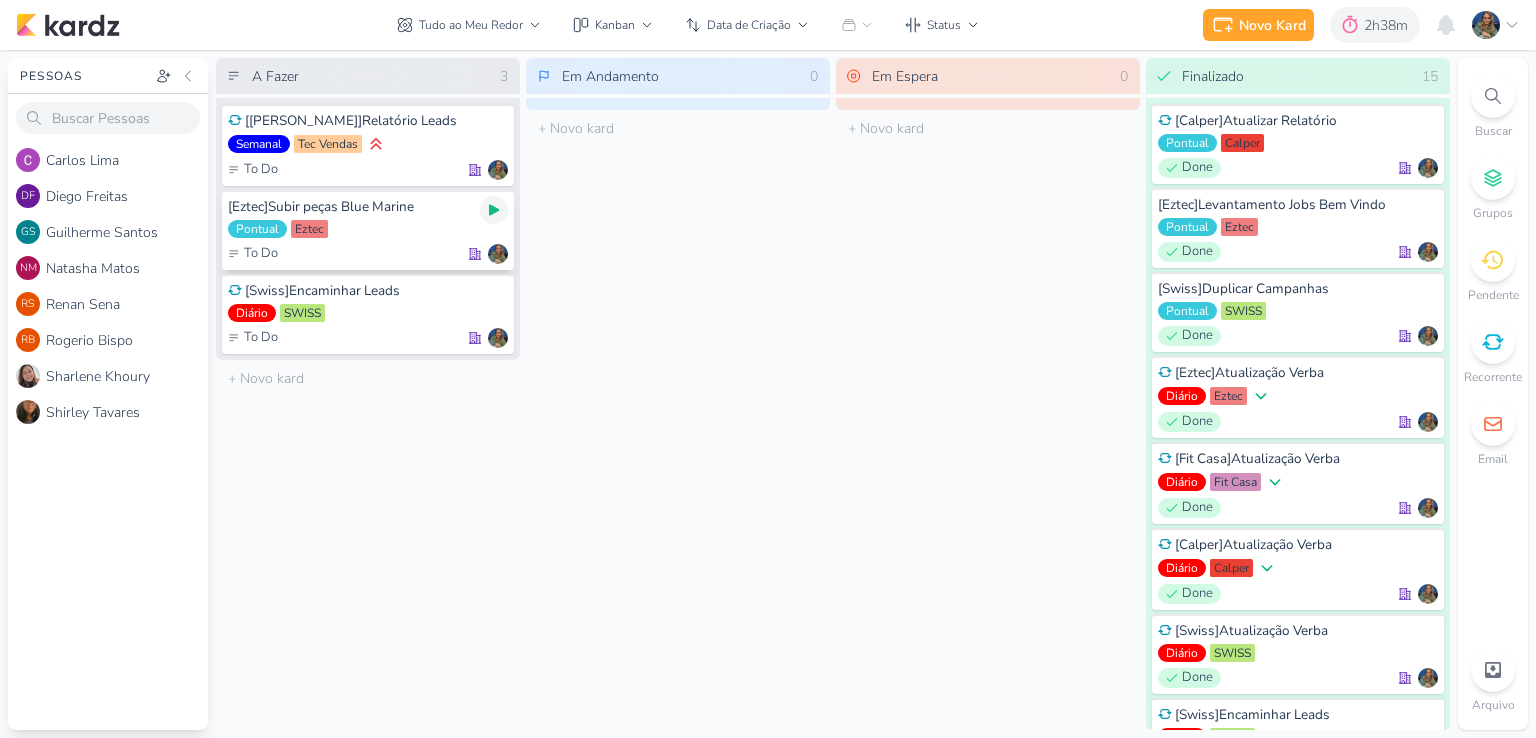 click 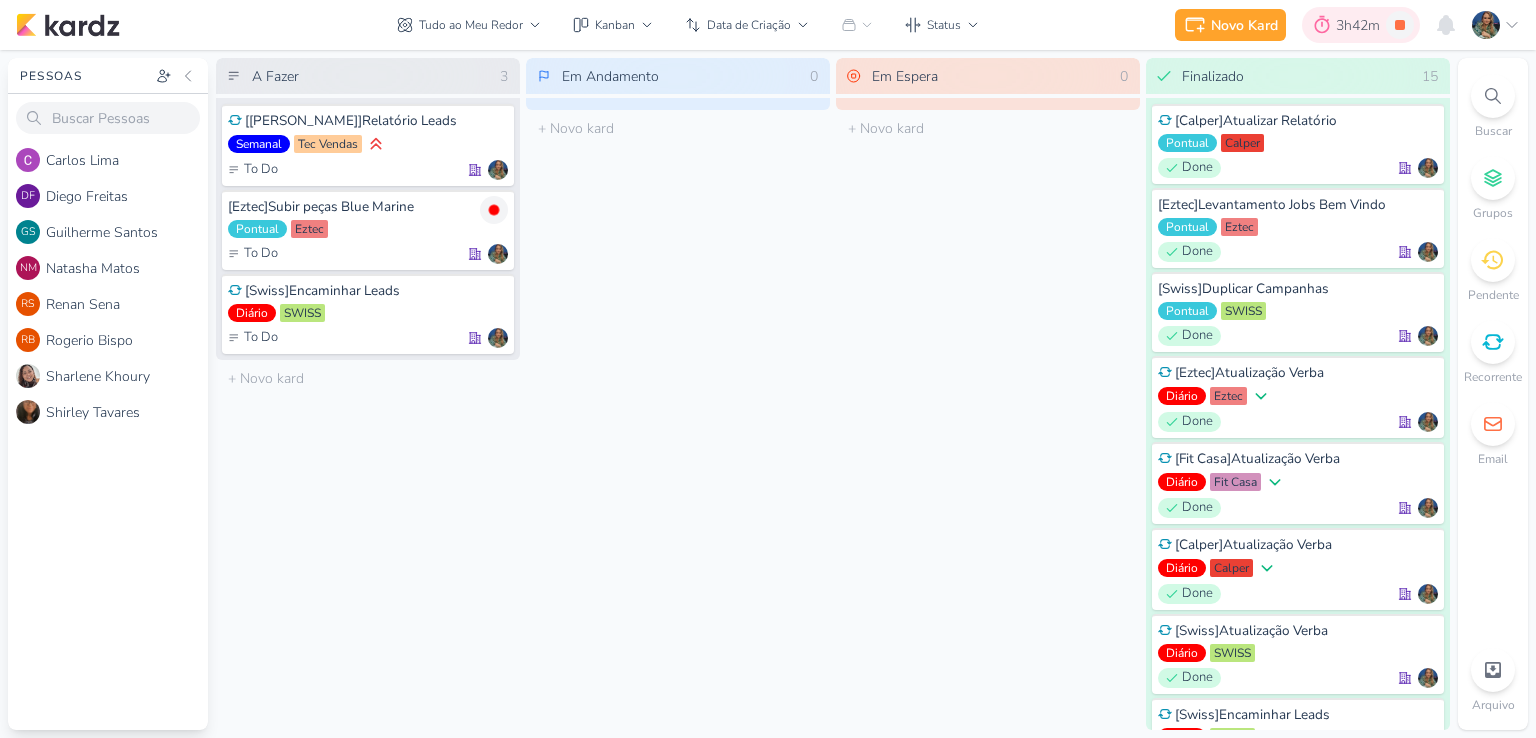 click on "3h42m" at bounding box center [1361, 25] 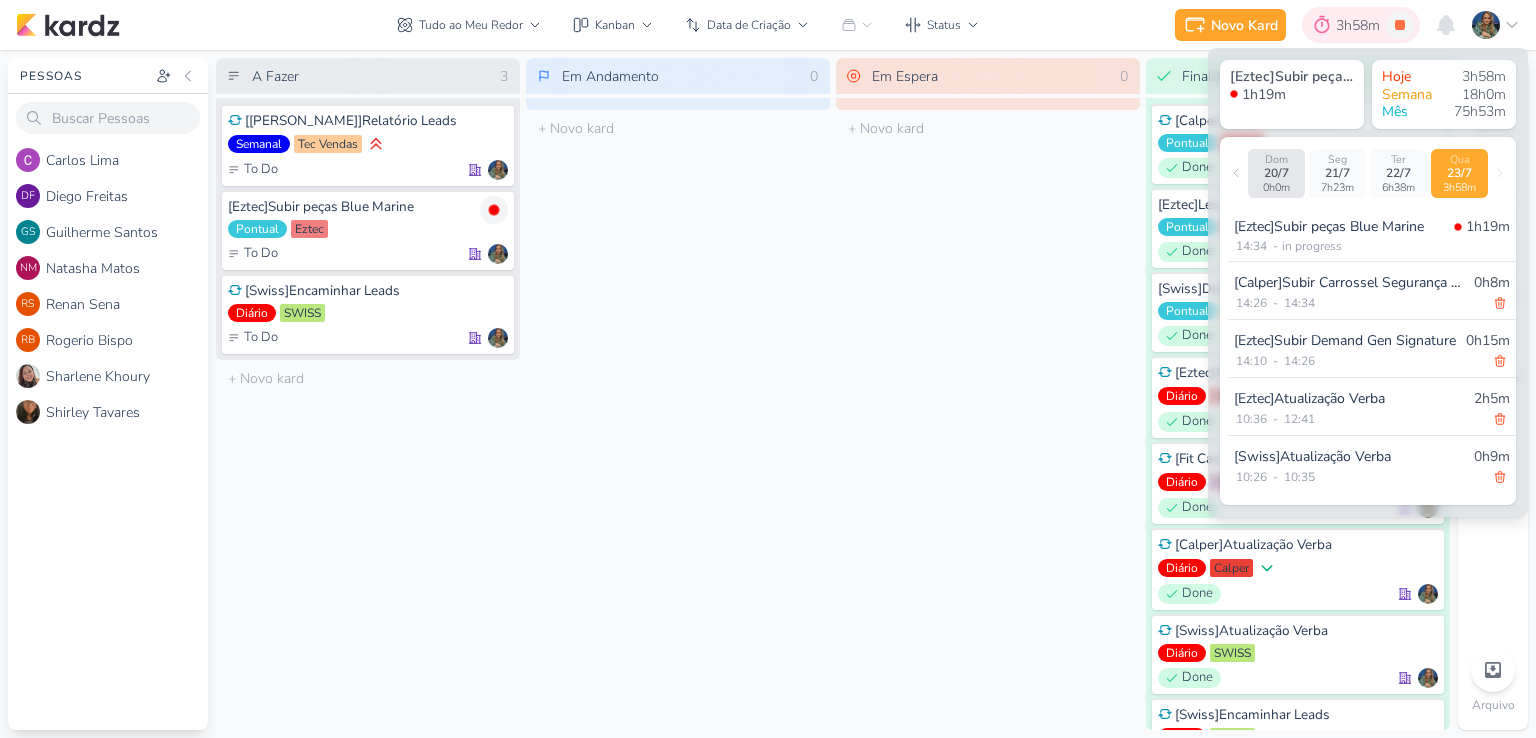 click on "3h58m" at bounding box center (1361, 25) 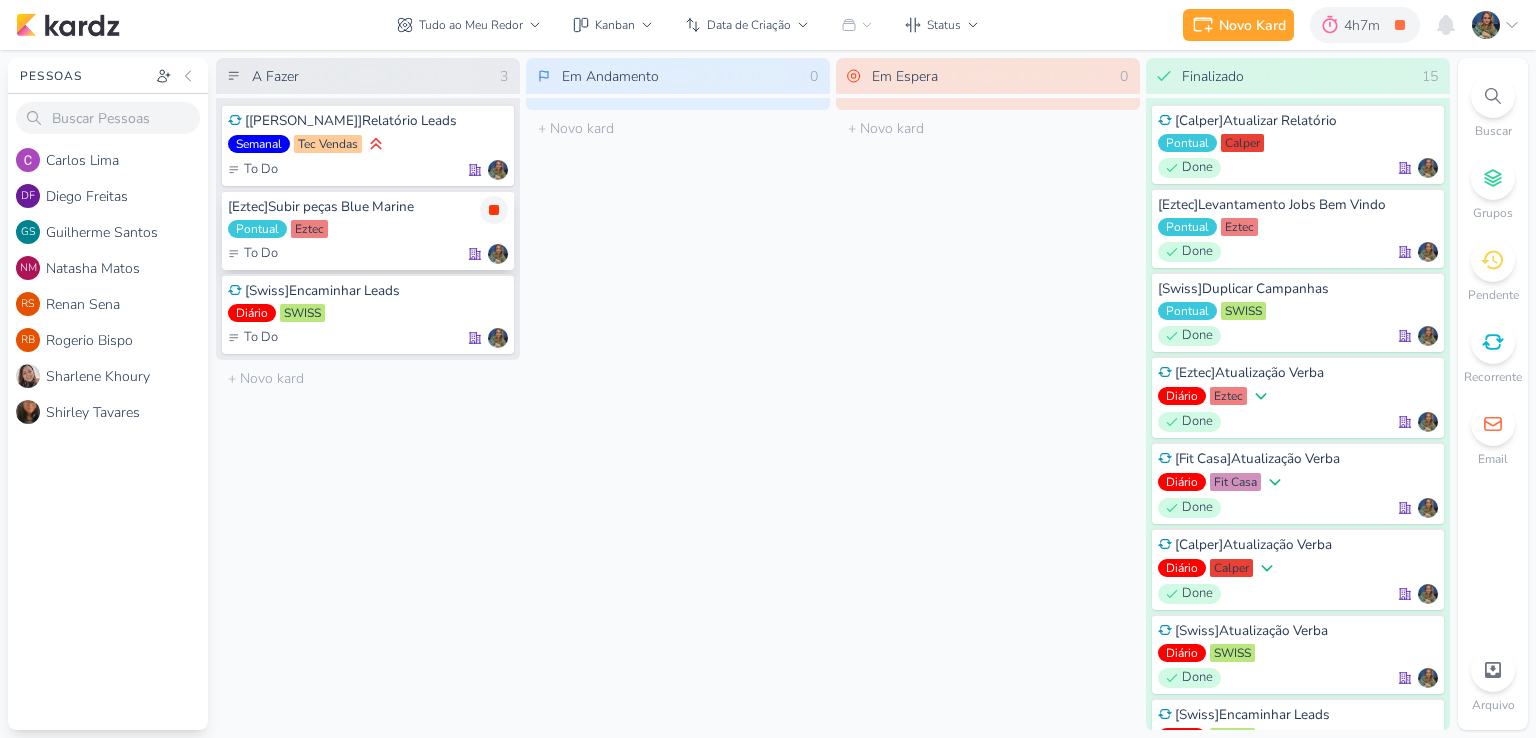 click 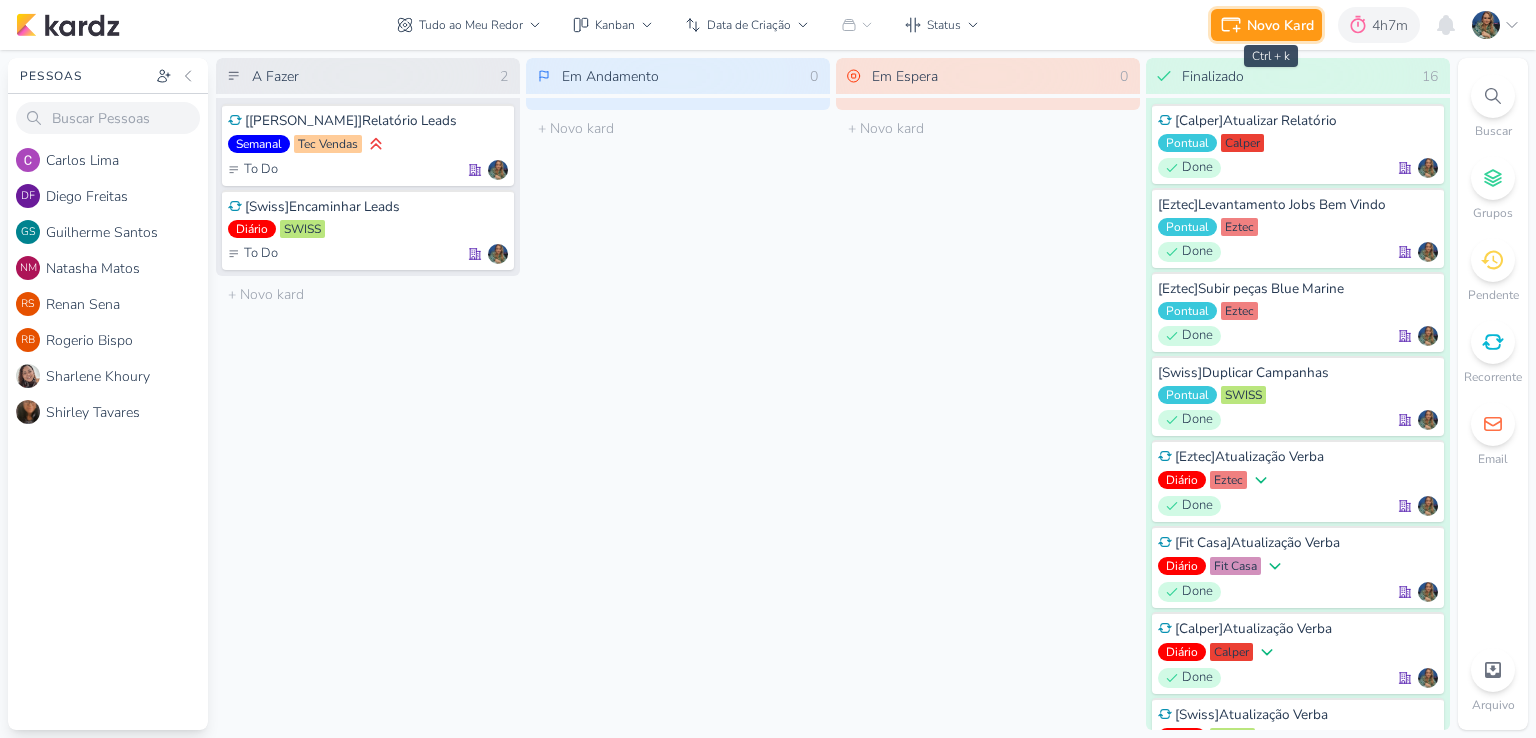 click on "Novo Kard" at bounding box center [1280, 25] 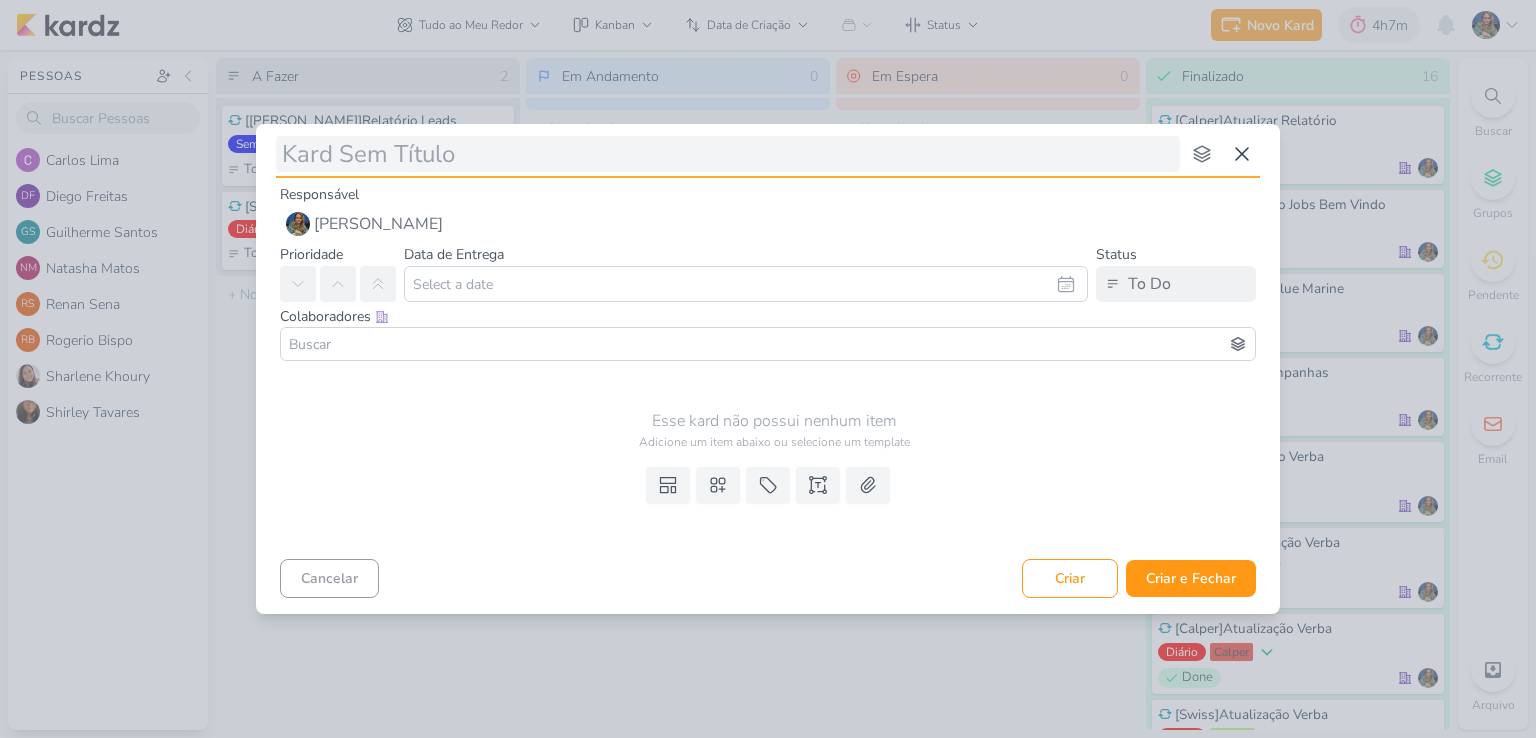 type on "[" 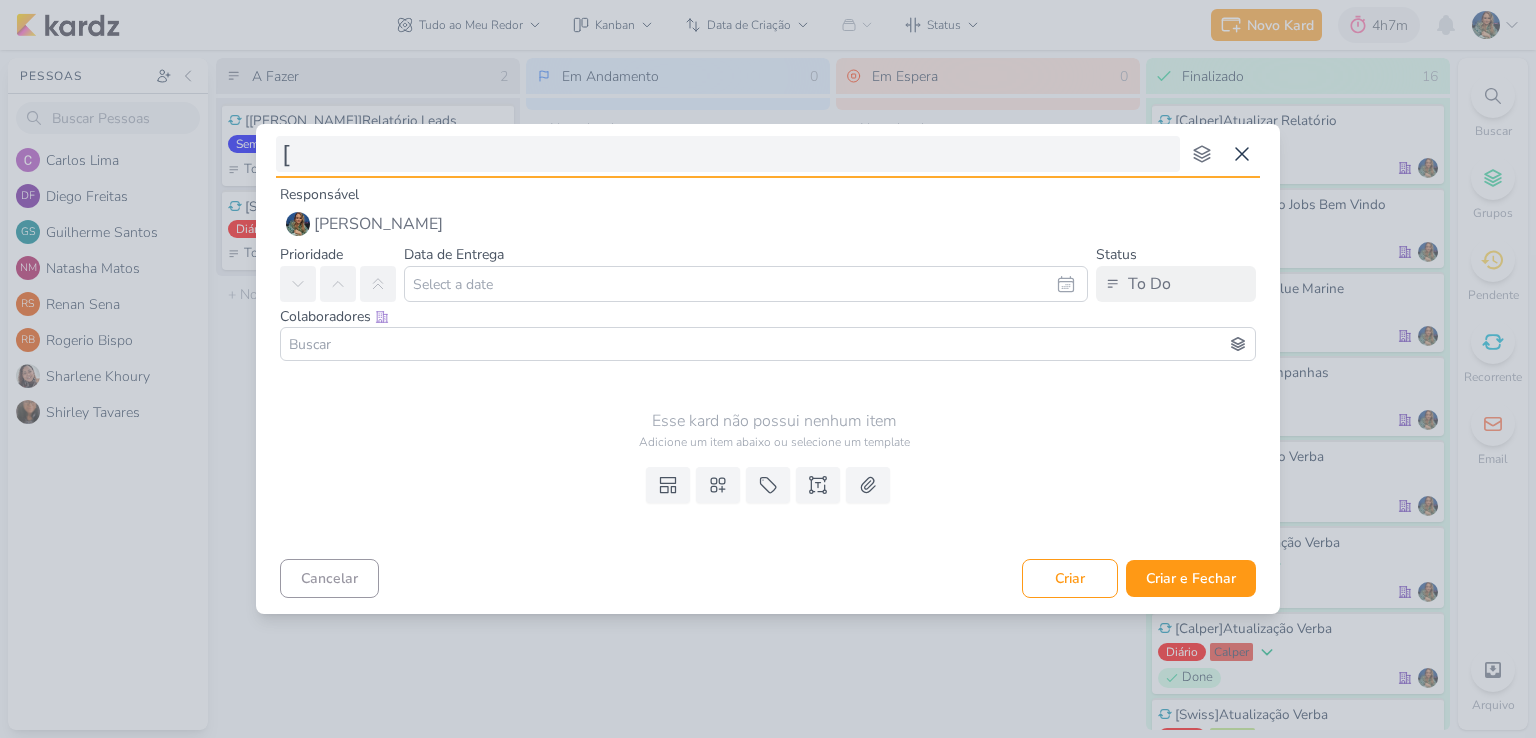 type 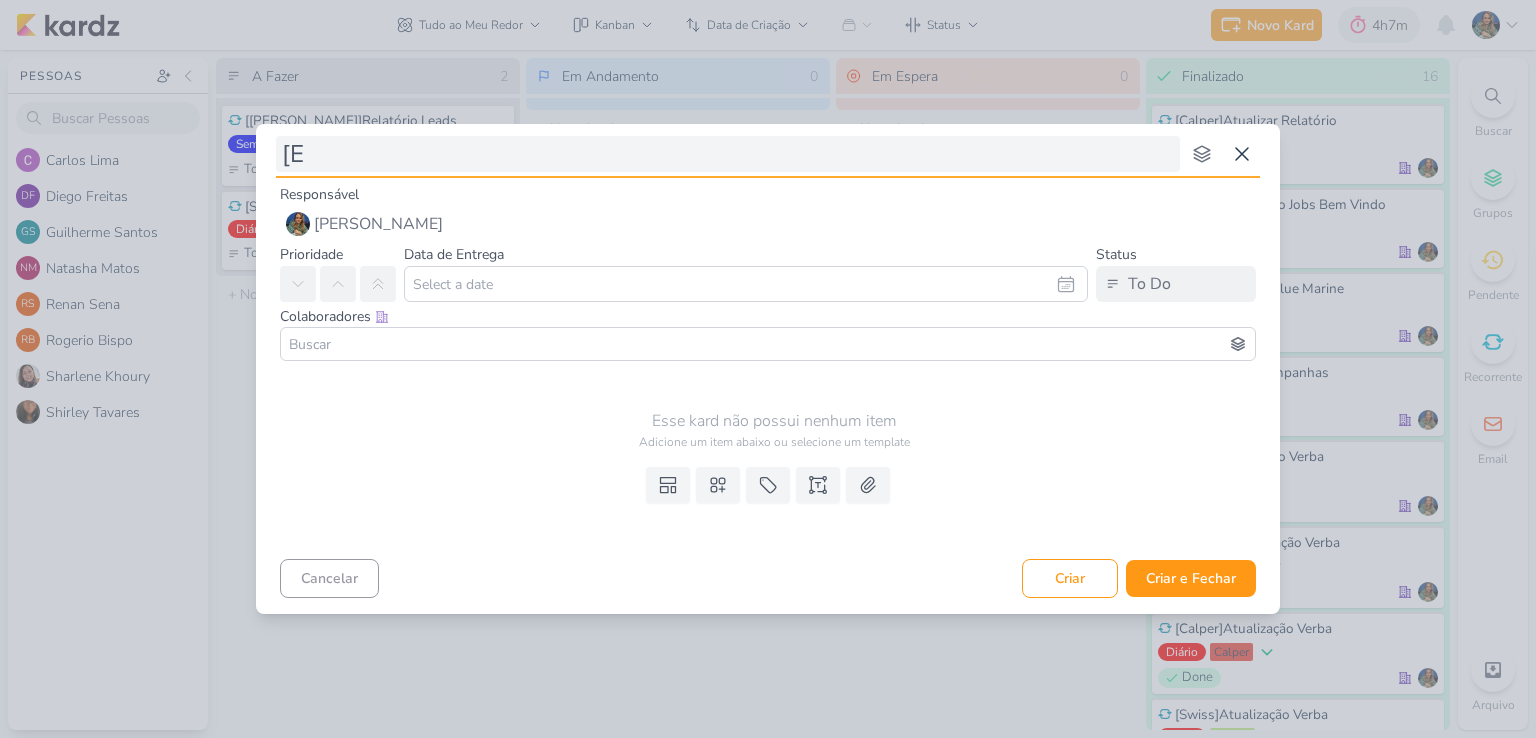 type on "[Ez" 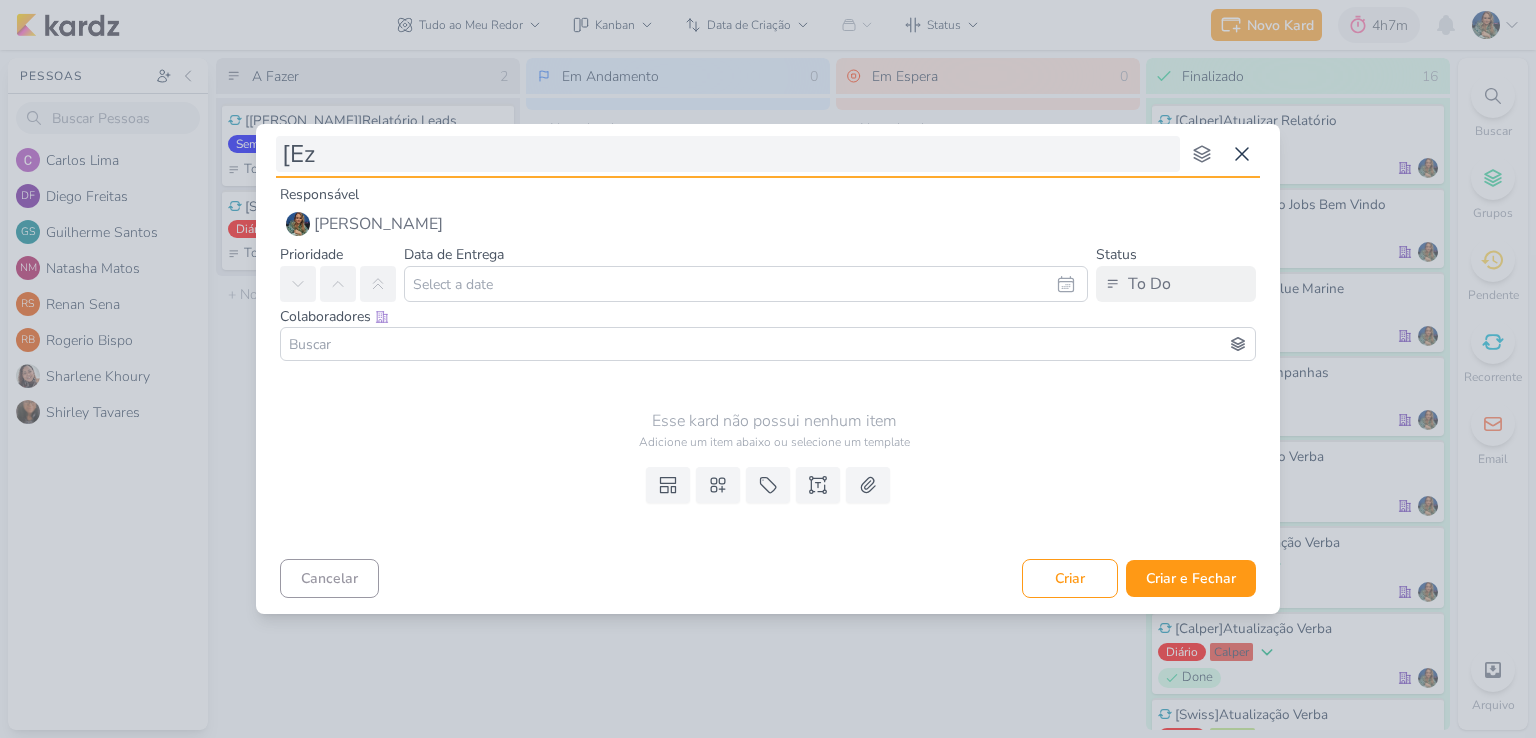 type 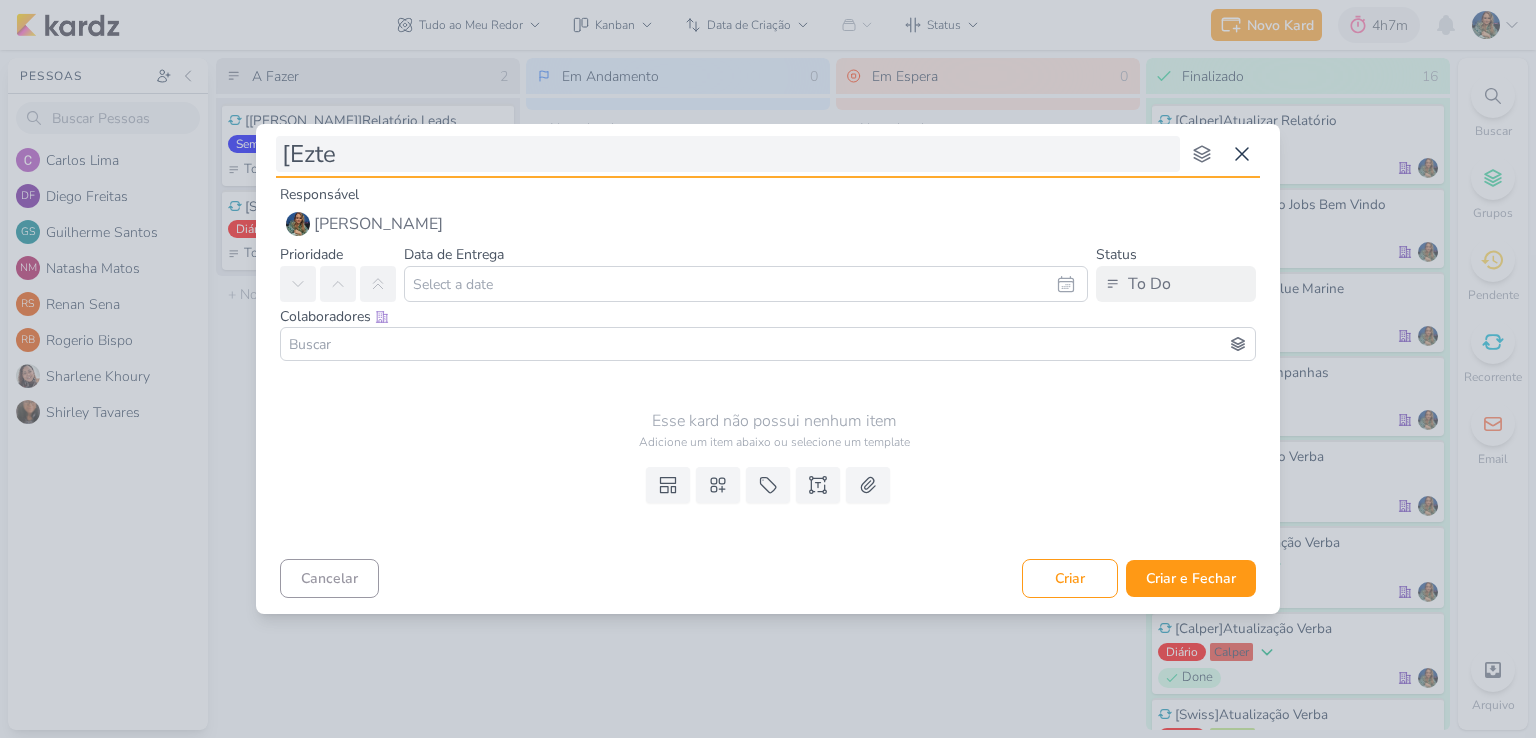 type on "[Eztec" 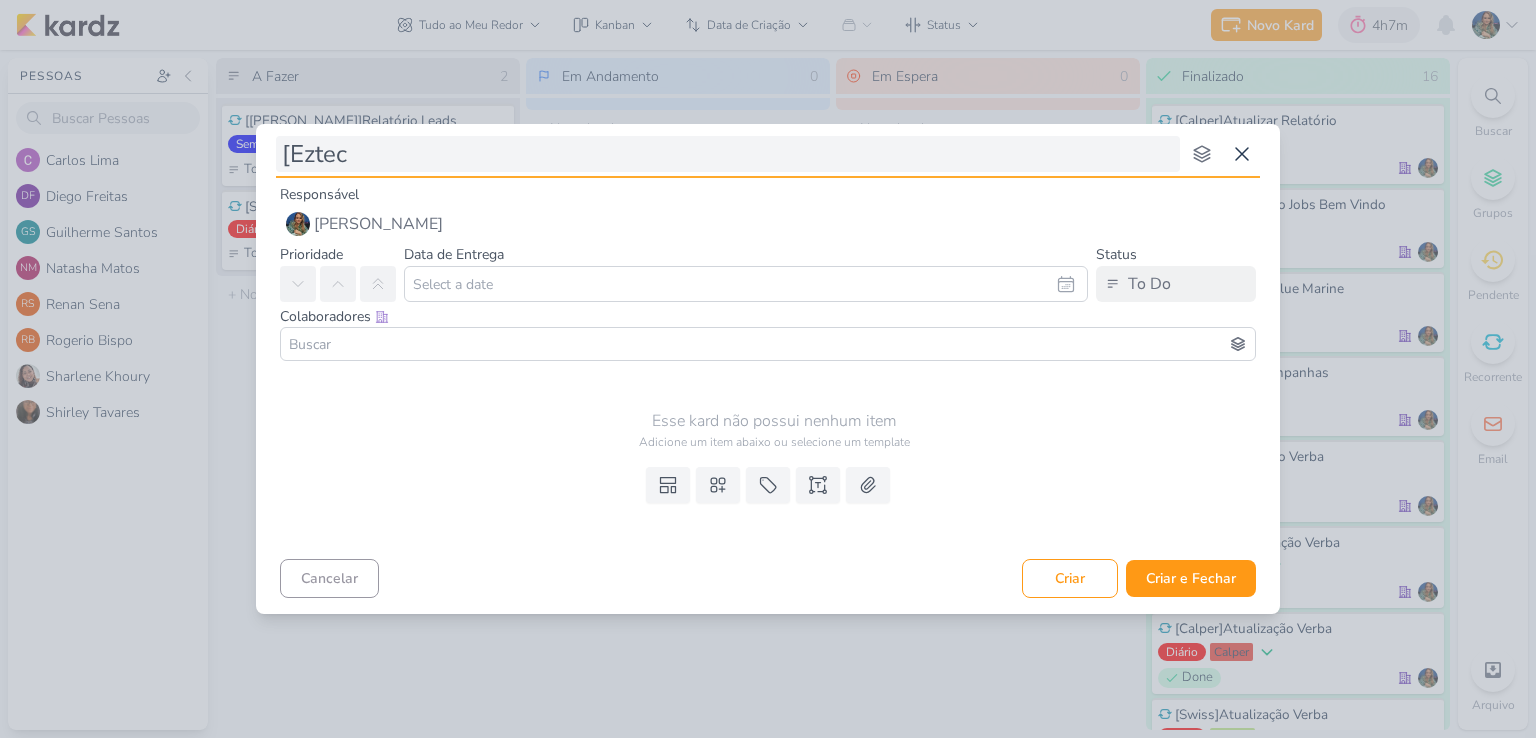 type 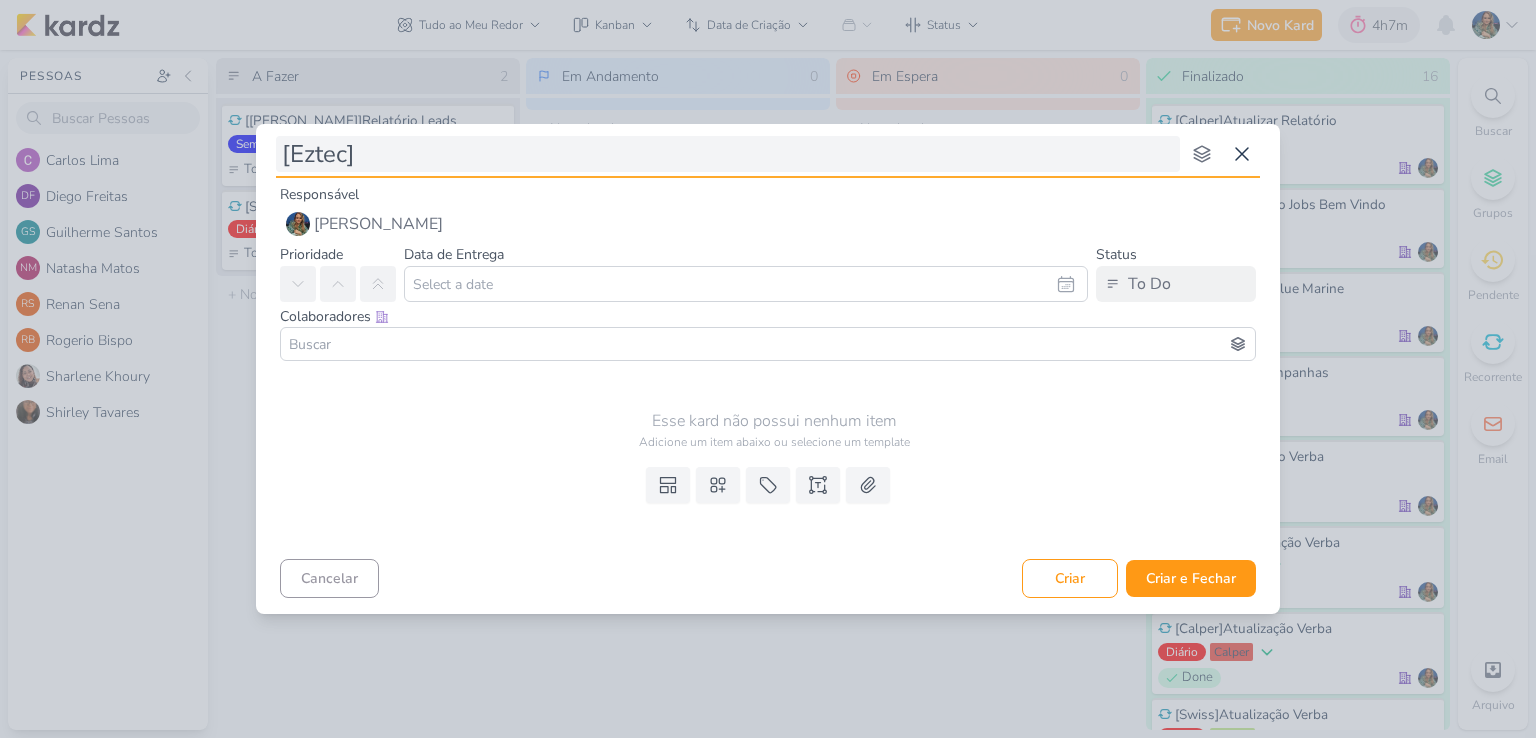 type 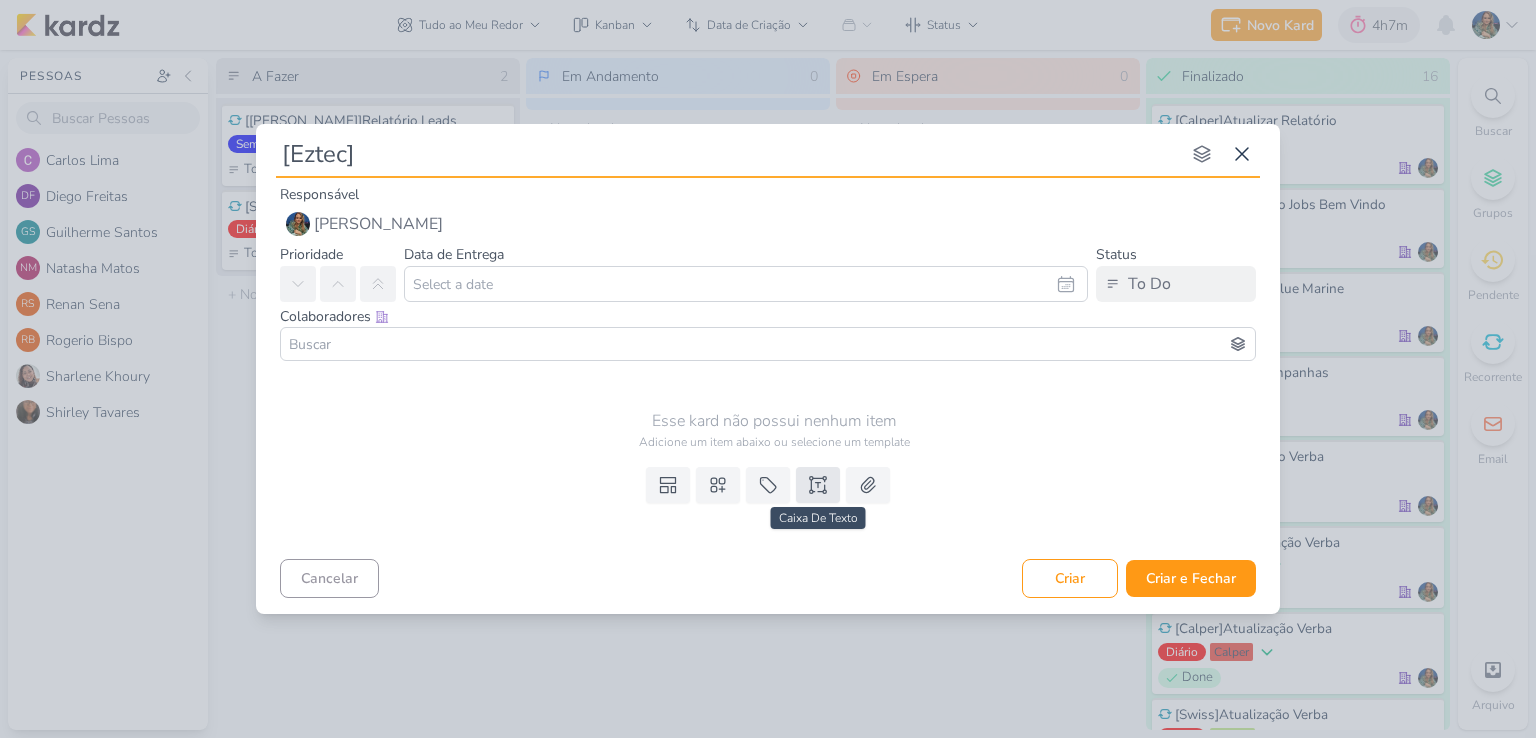 type on "[Eztec]" 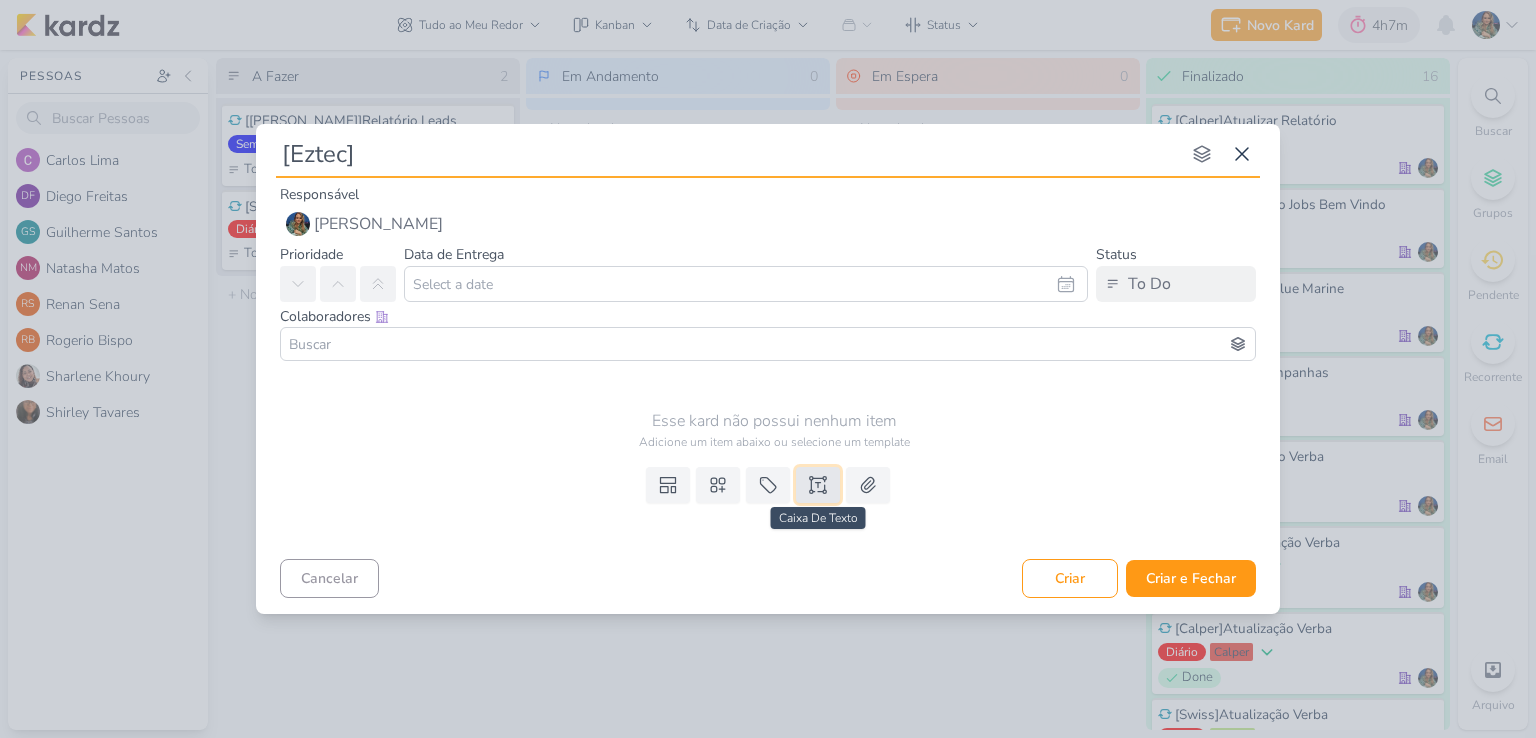 click 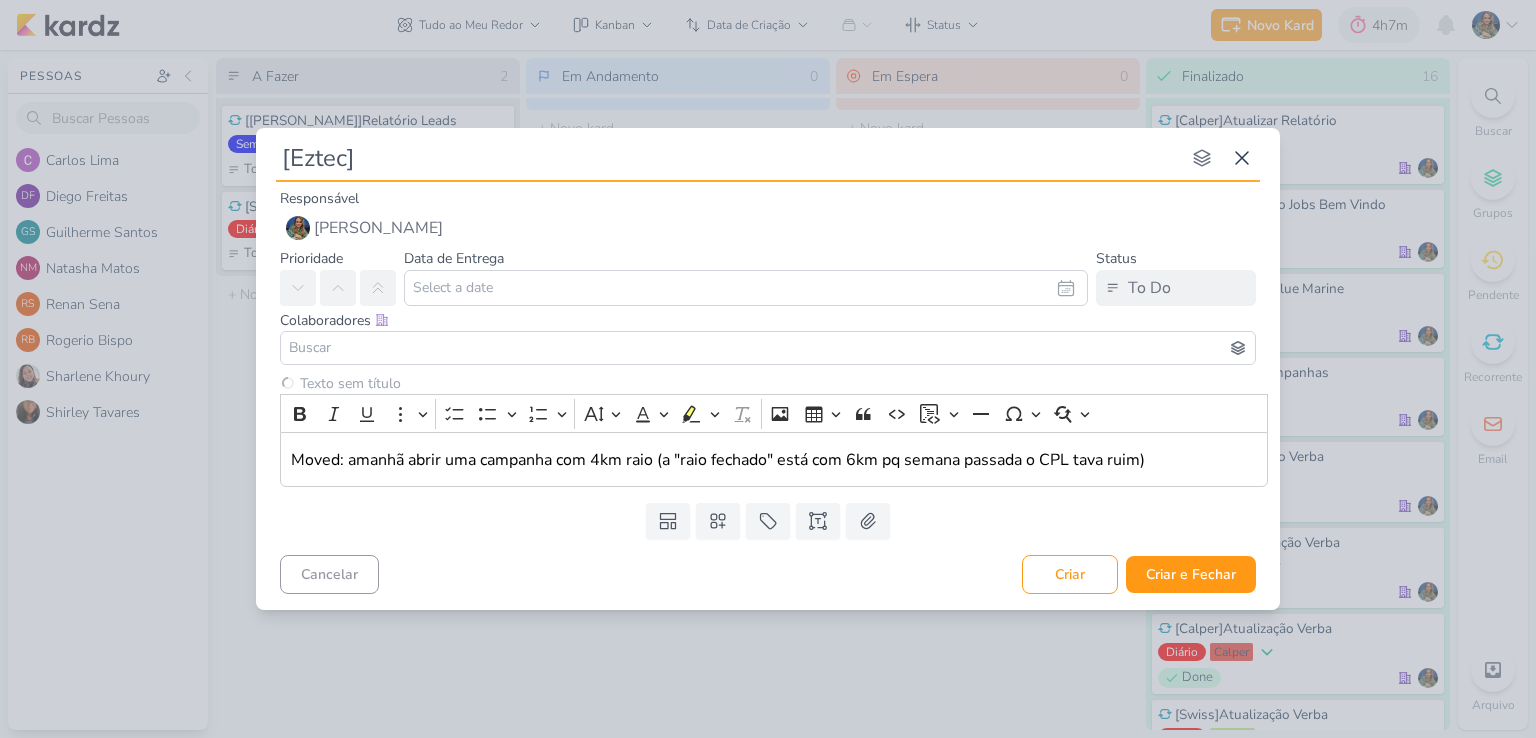 click on "[Eztec]" at bounding box center (728, 158) 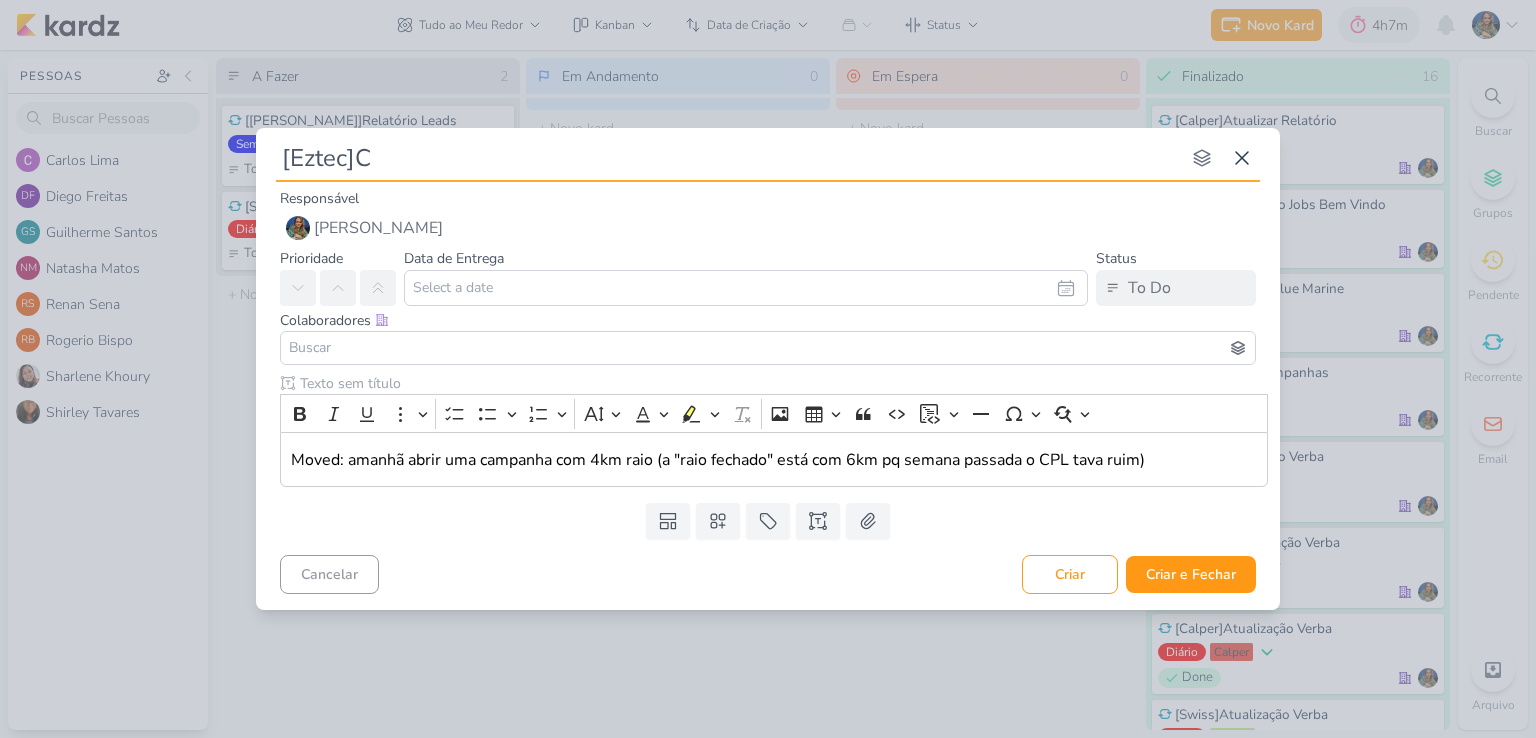 type on "[Eztec]Cr" 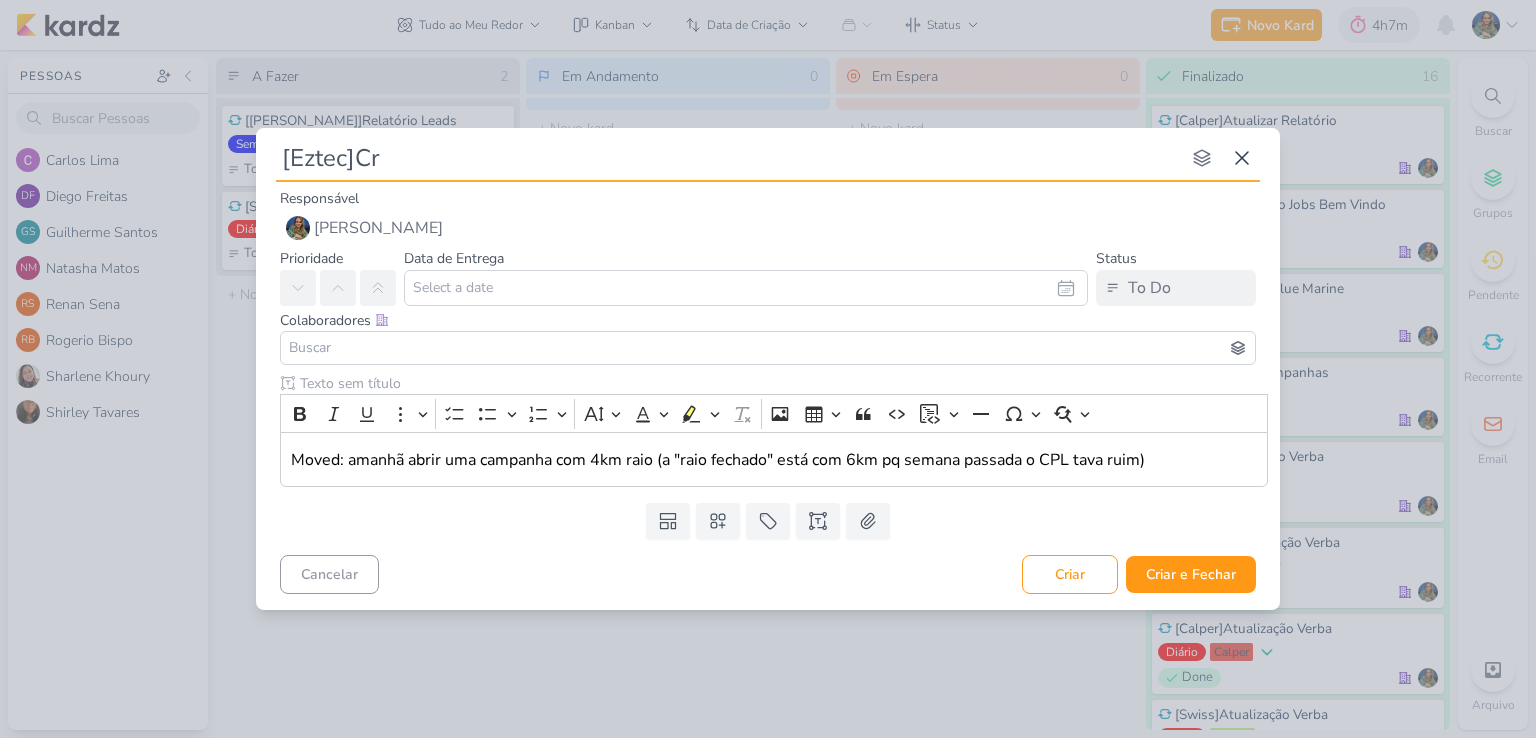 type 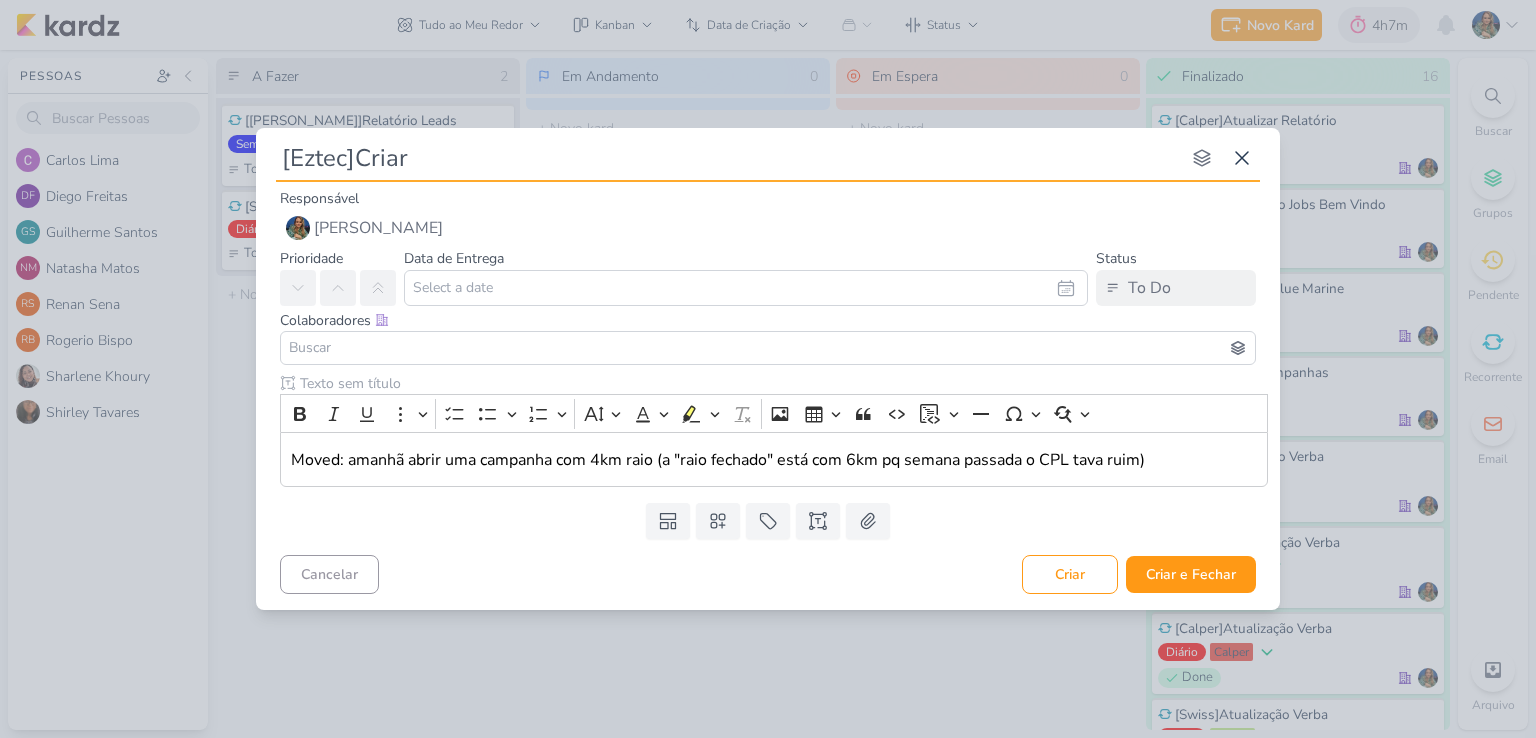 type on "[Eztec]Criar" 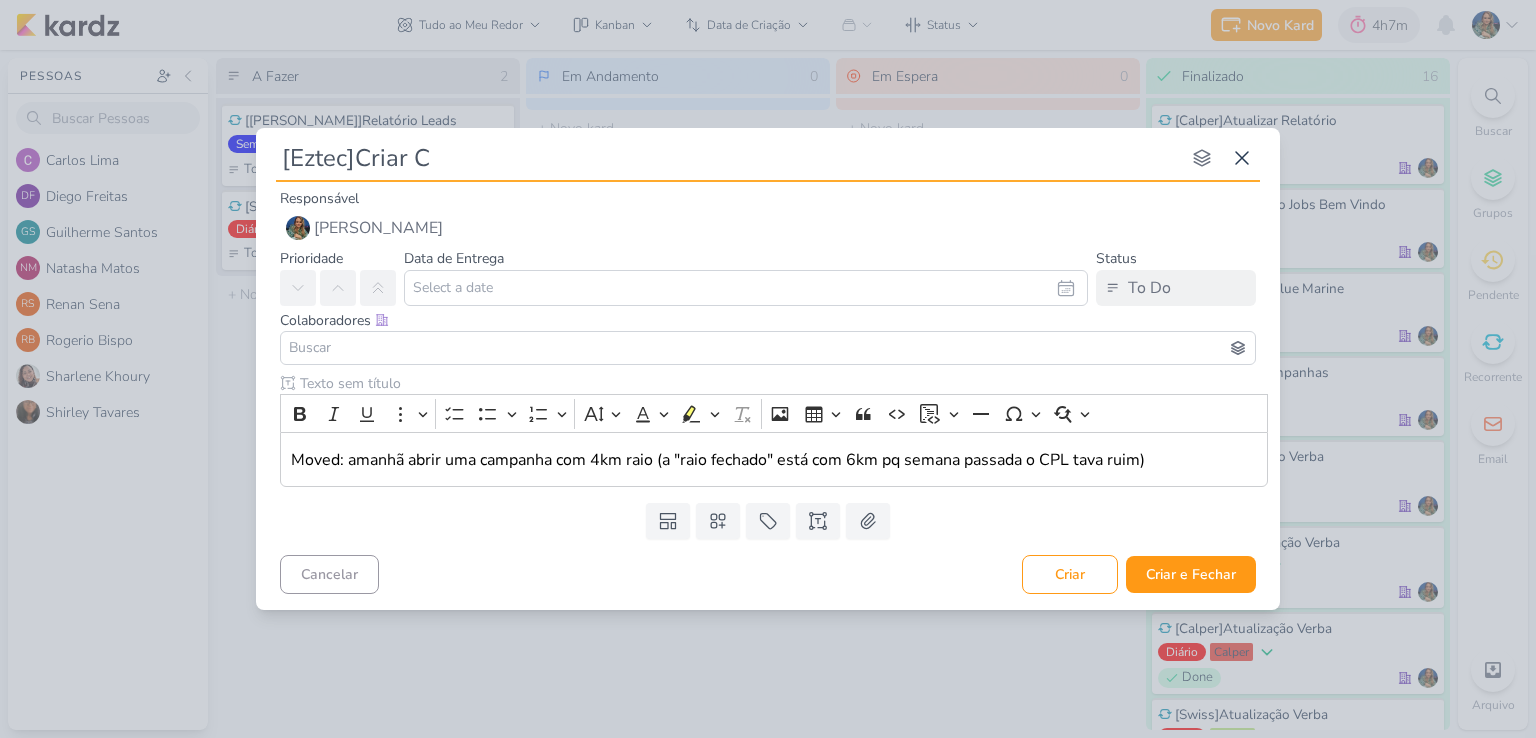 type 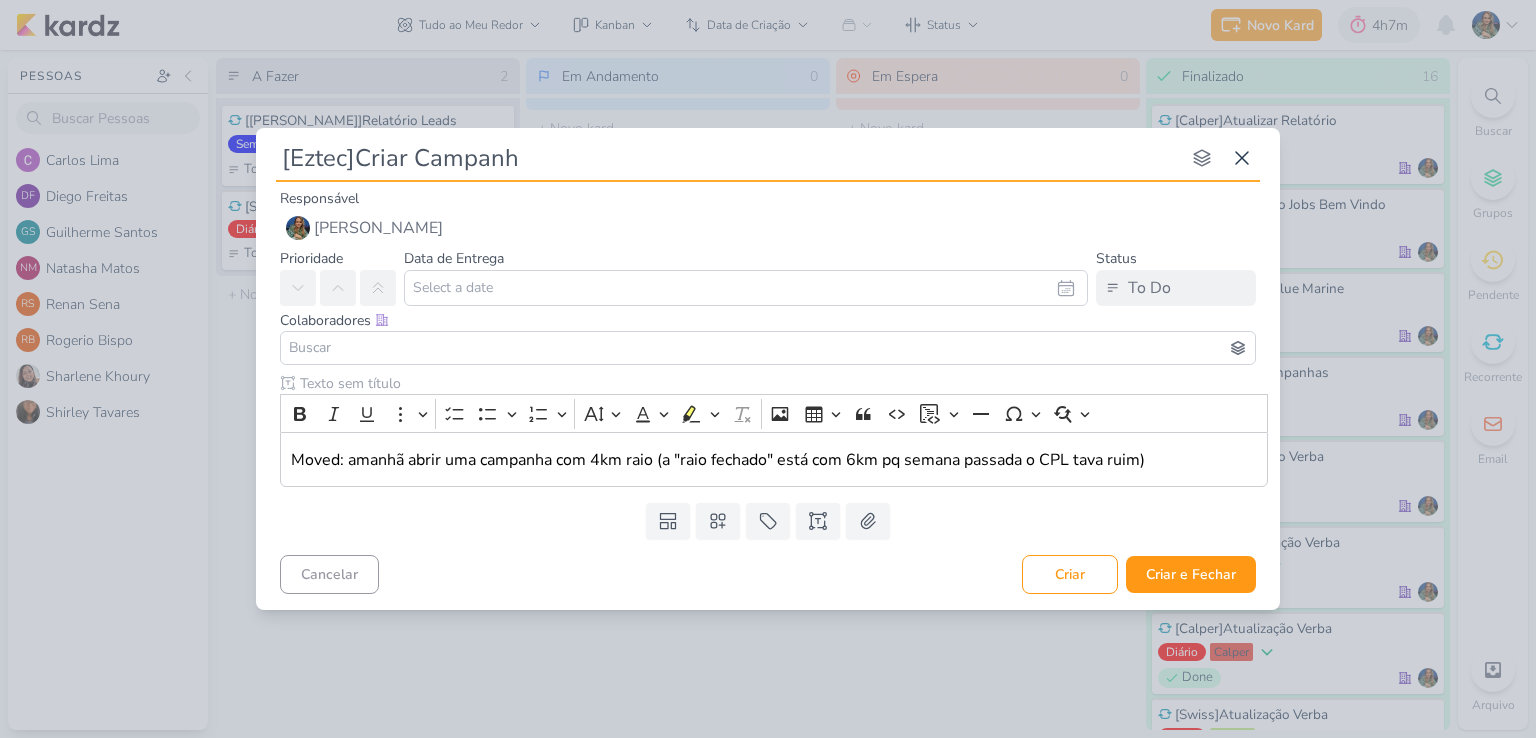 type on "[Eztec]Criar Campanha" 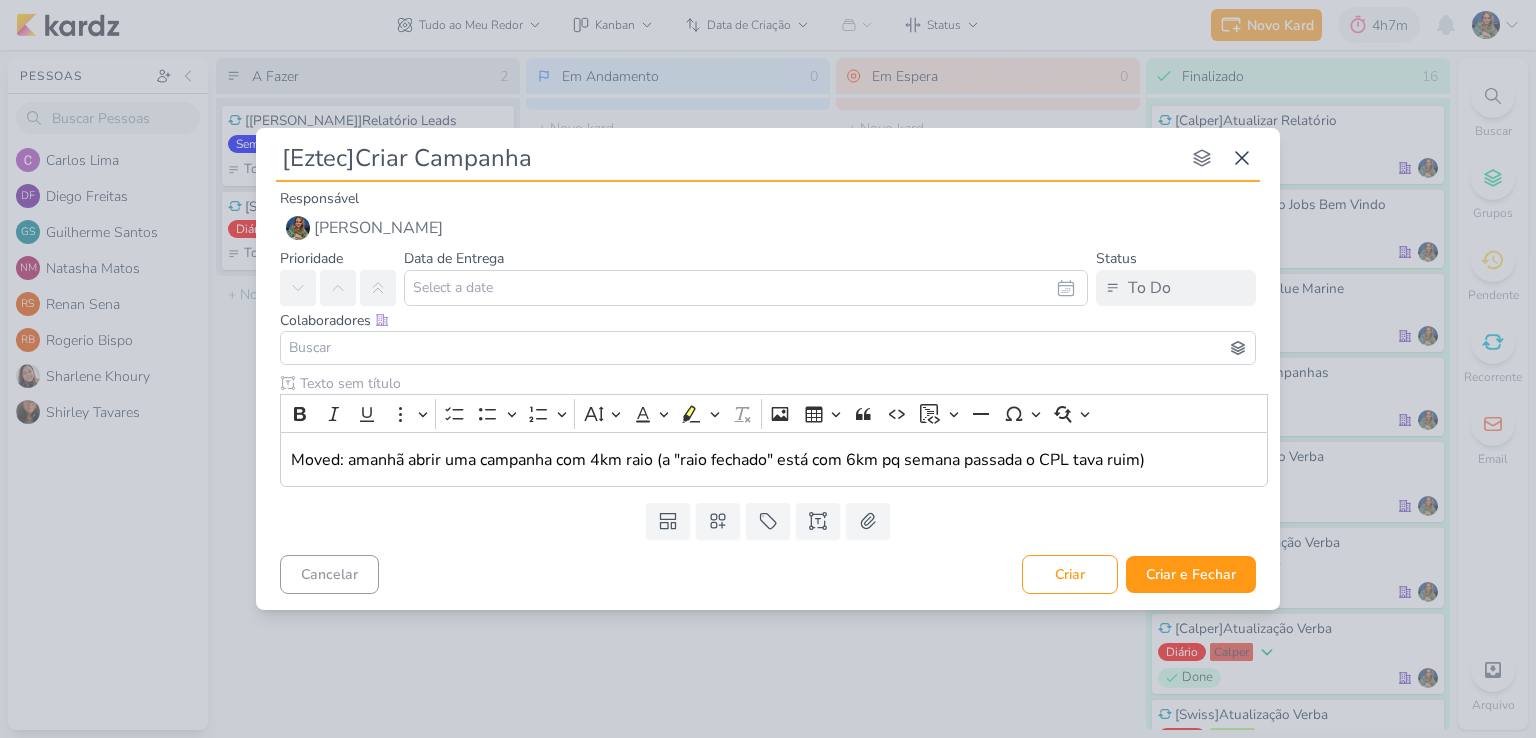 type 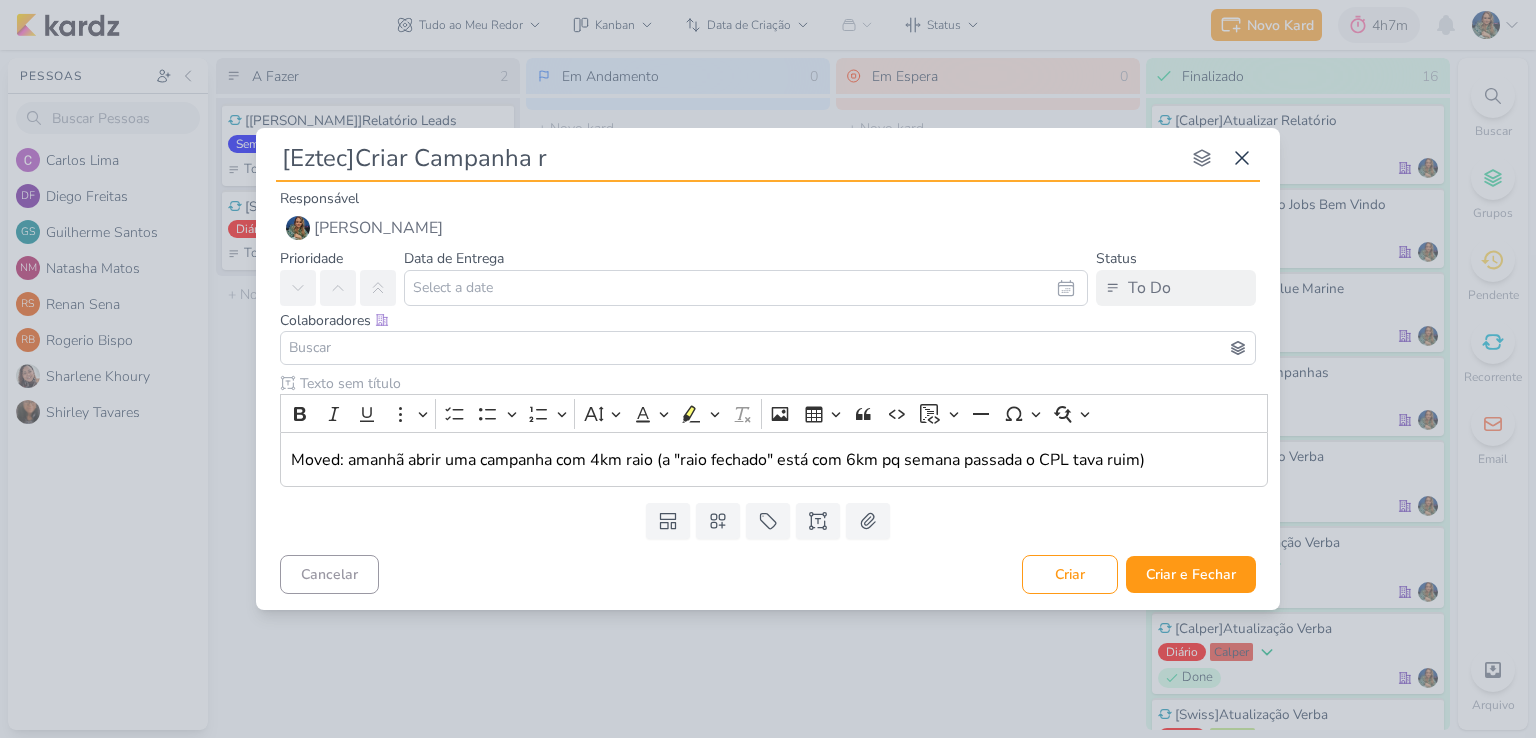 type 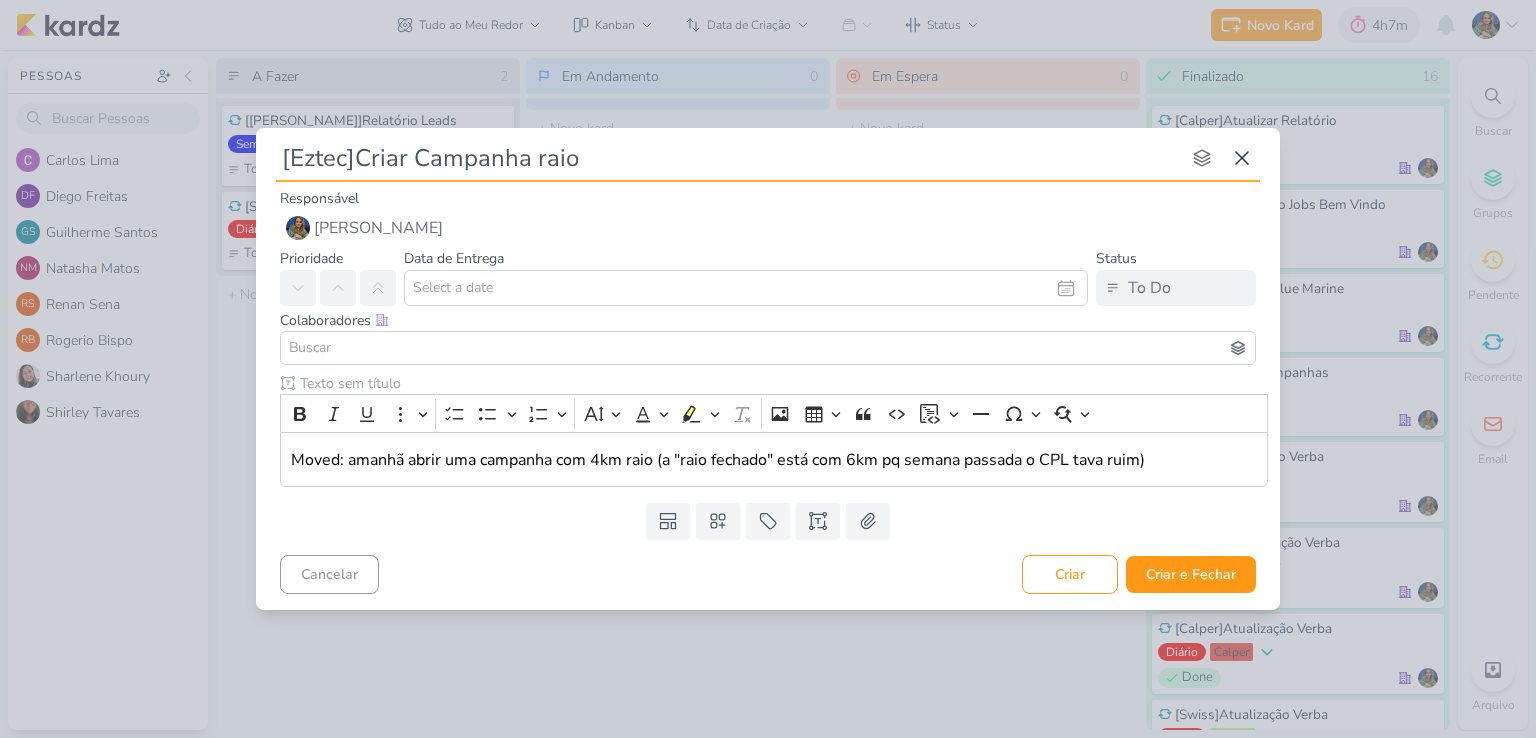 type on "[Eztec]Criar Campanha raio 4" 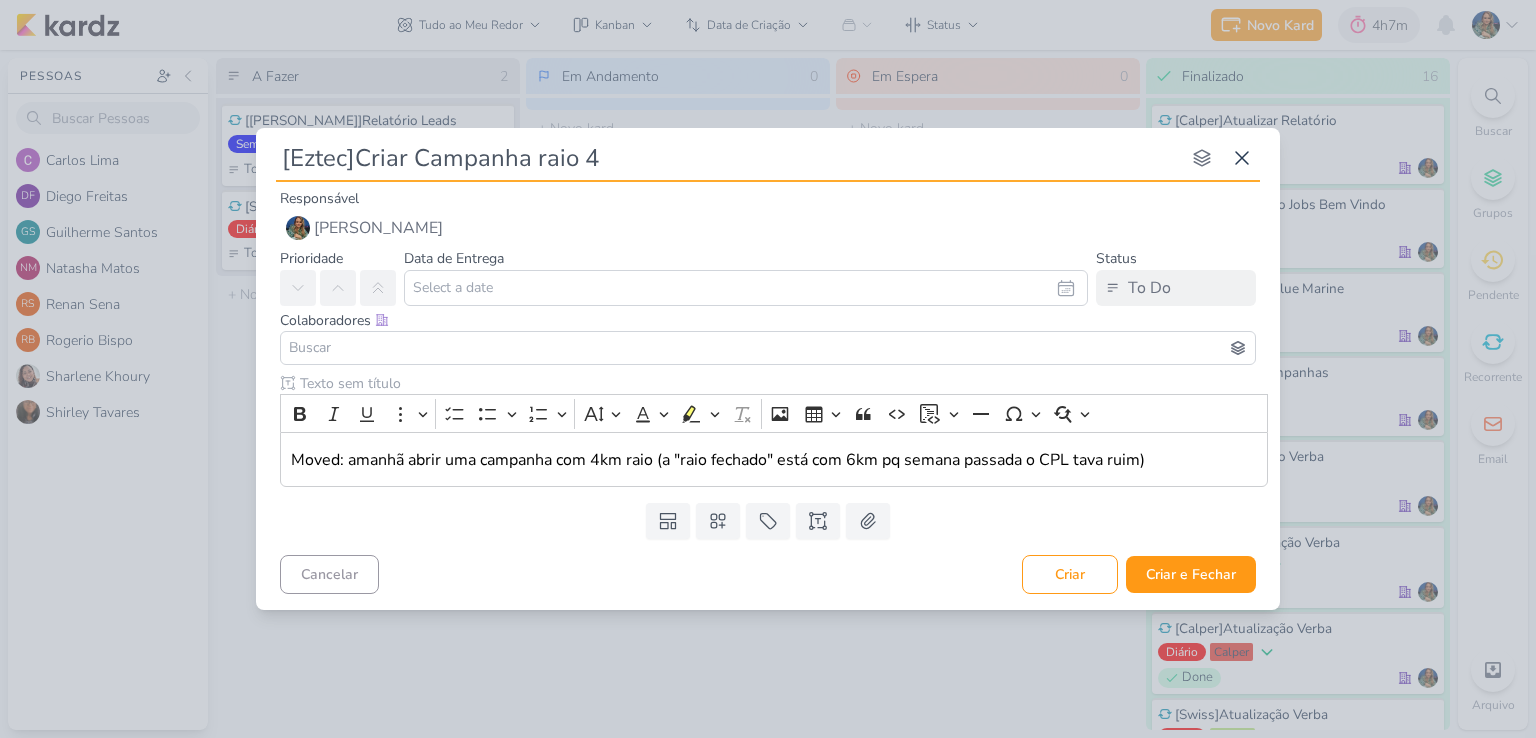 type 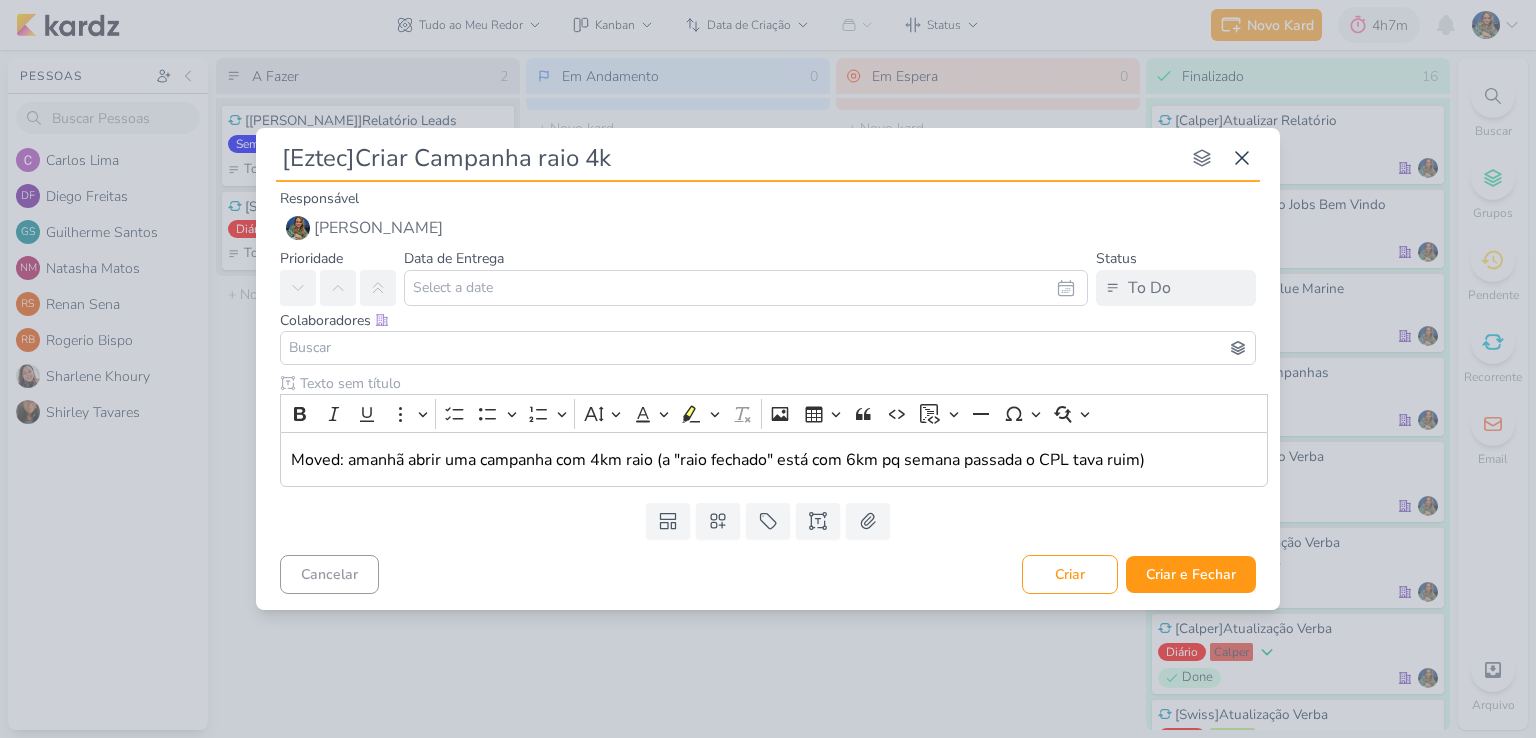type on "[Eztec]Criar Campanha raio 4km" 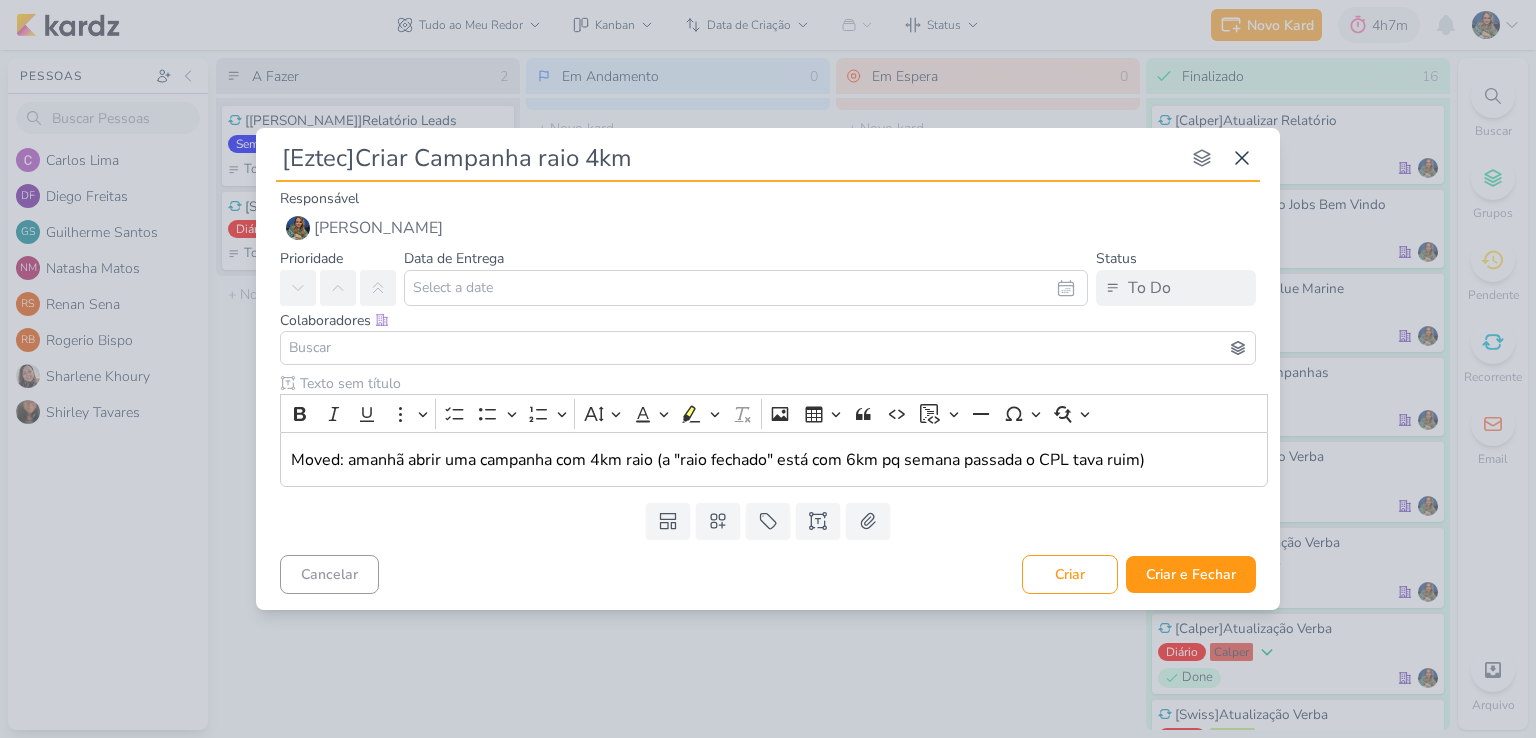 type 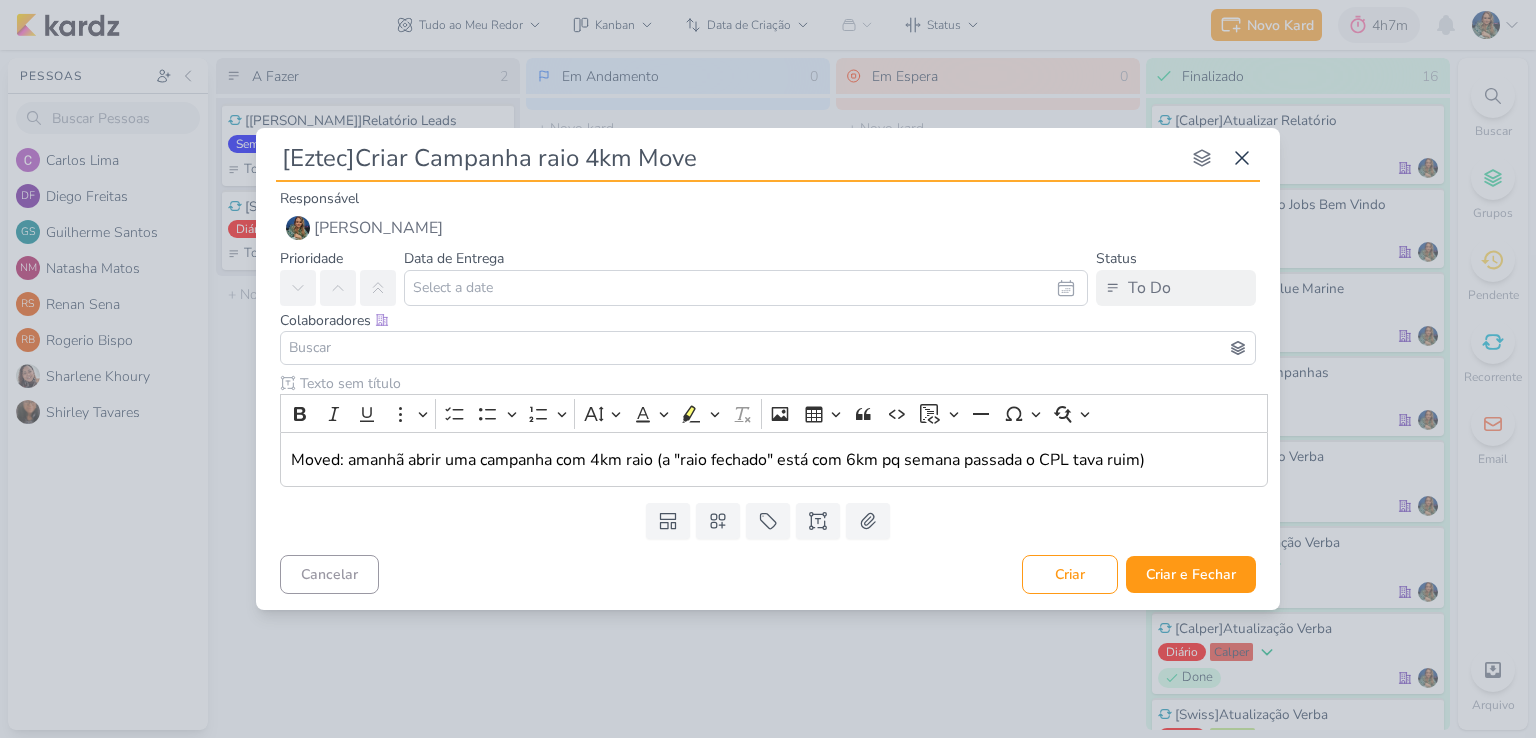 type on "[Eztec]Criar Campanha raio 4km Moved" 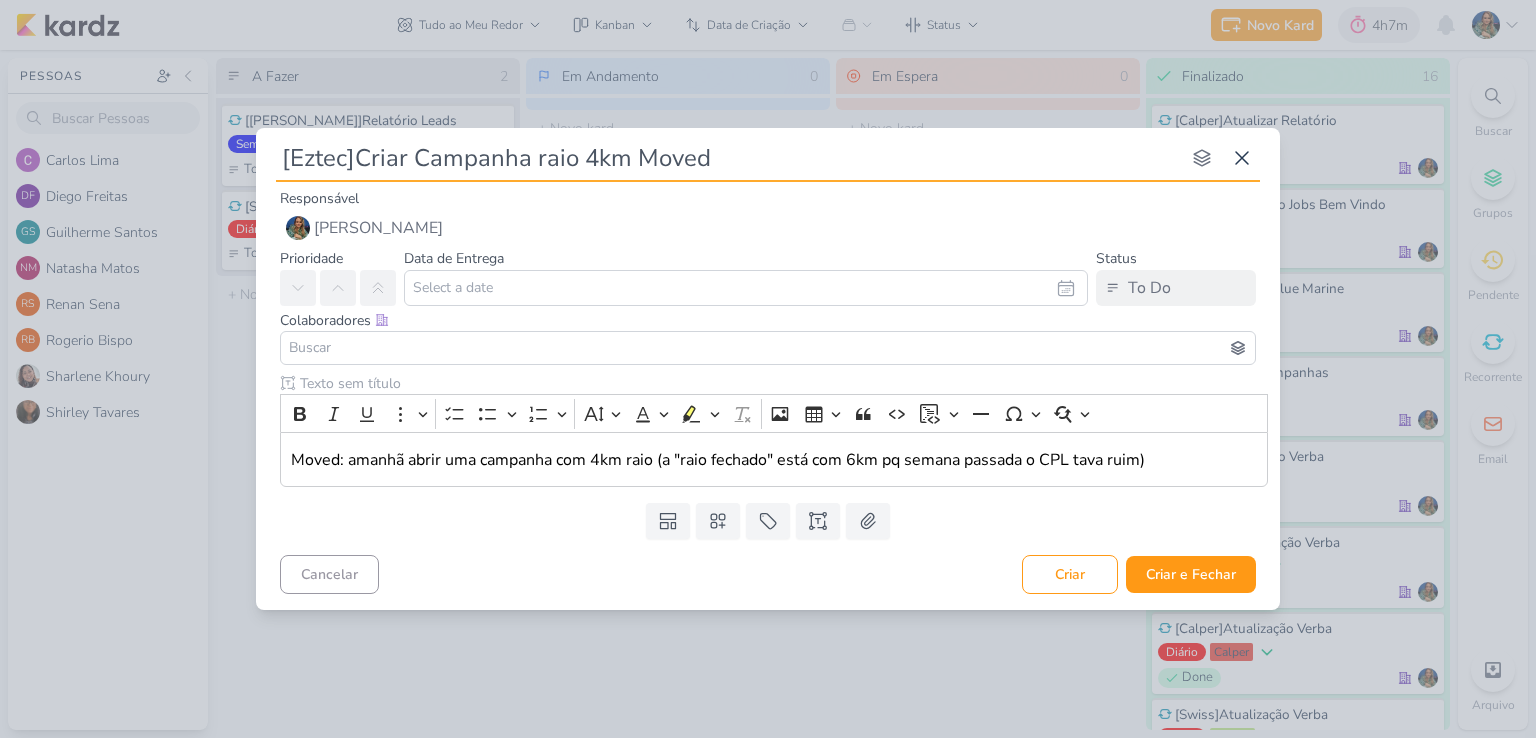type 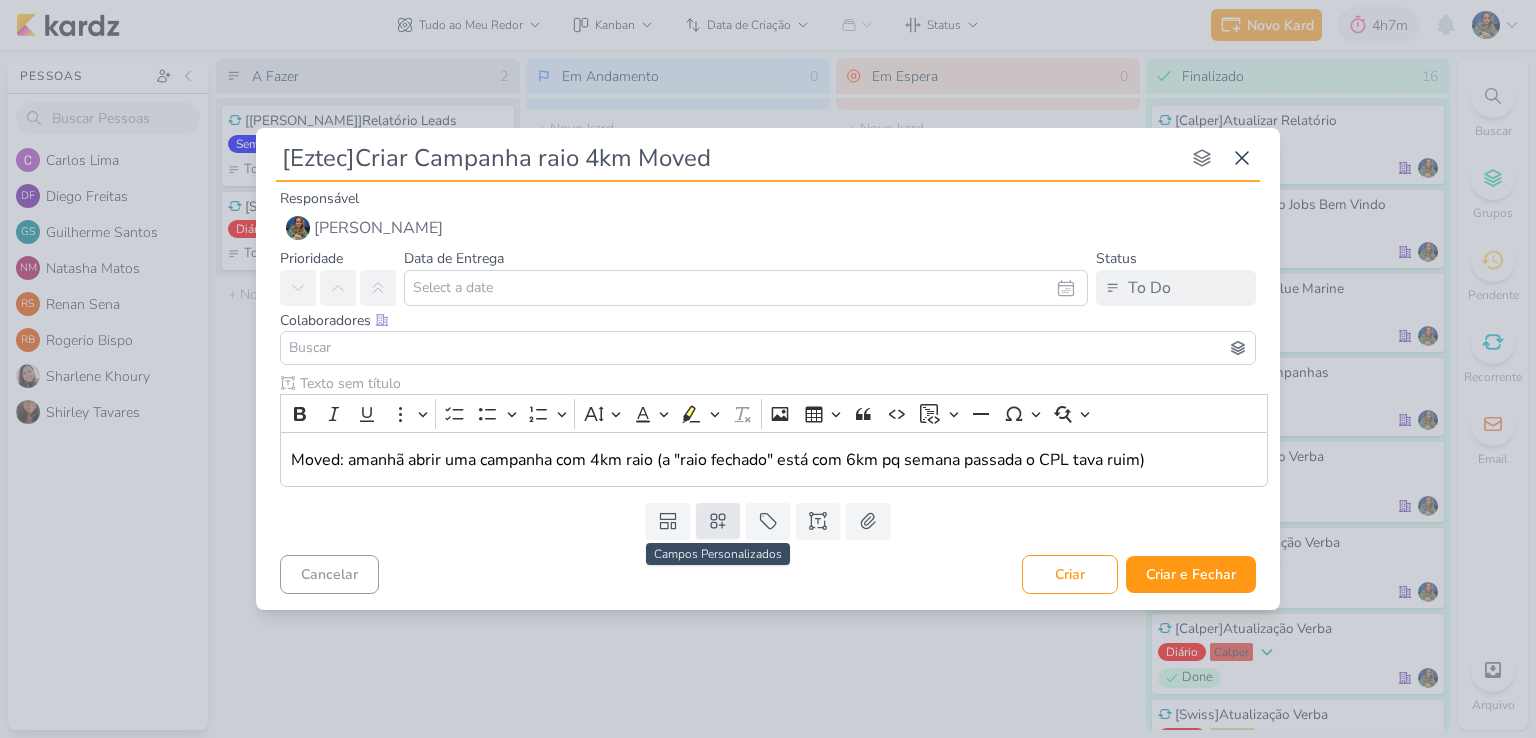 type on "[Eztec]Criar Campanha raio 4km Moved" 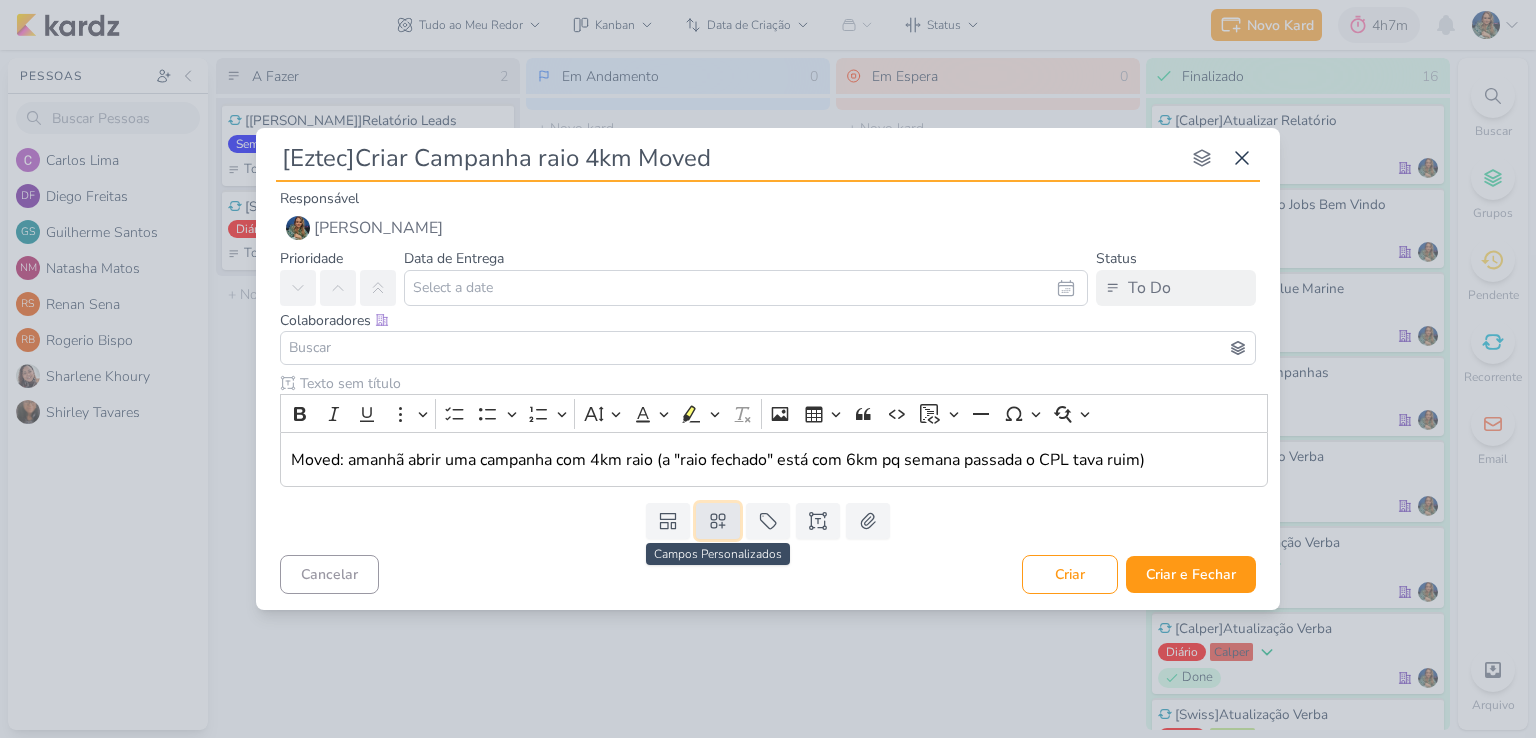 click 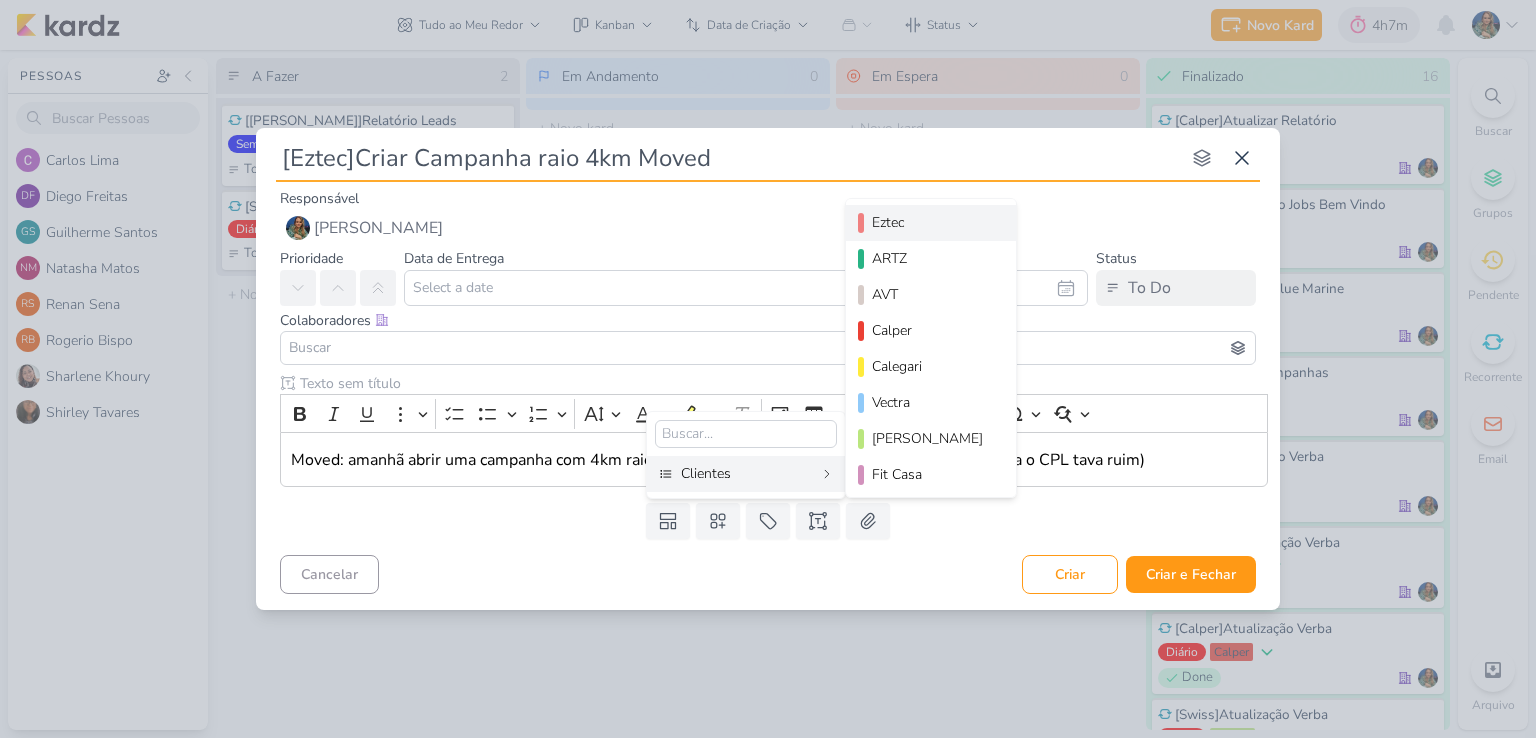 click on "Eztec" at bounding box center (932, 222) 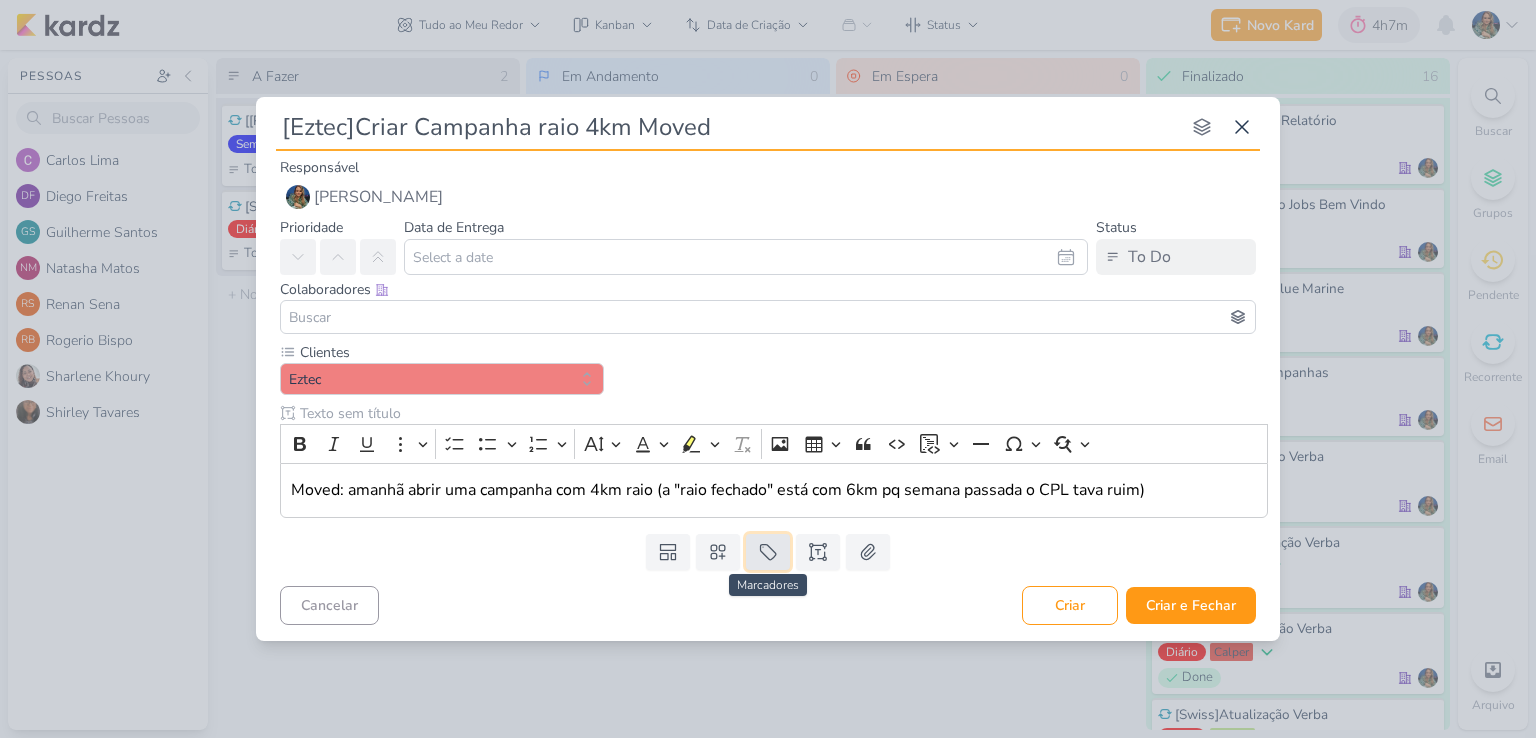 click 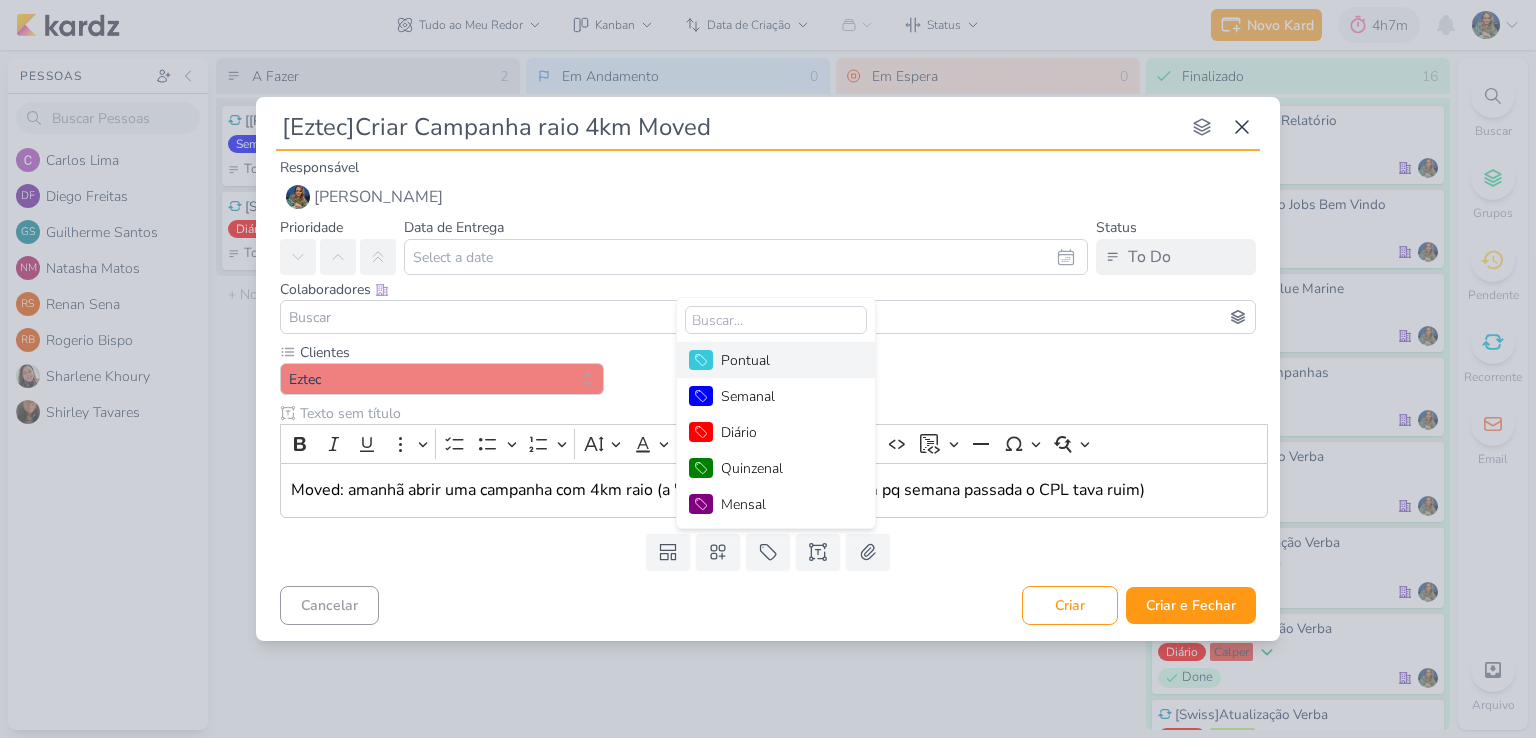 click on "Pontual" at bounding box center (786, 360) 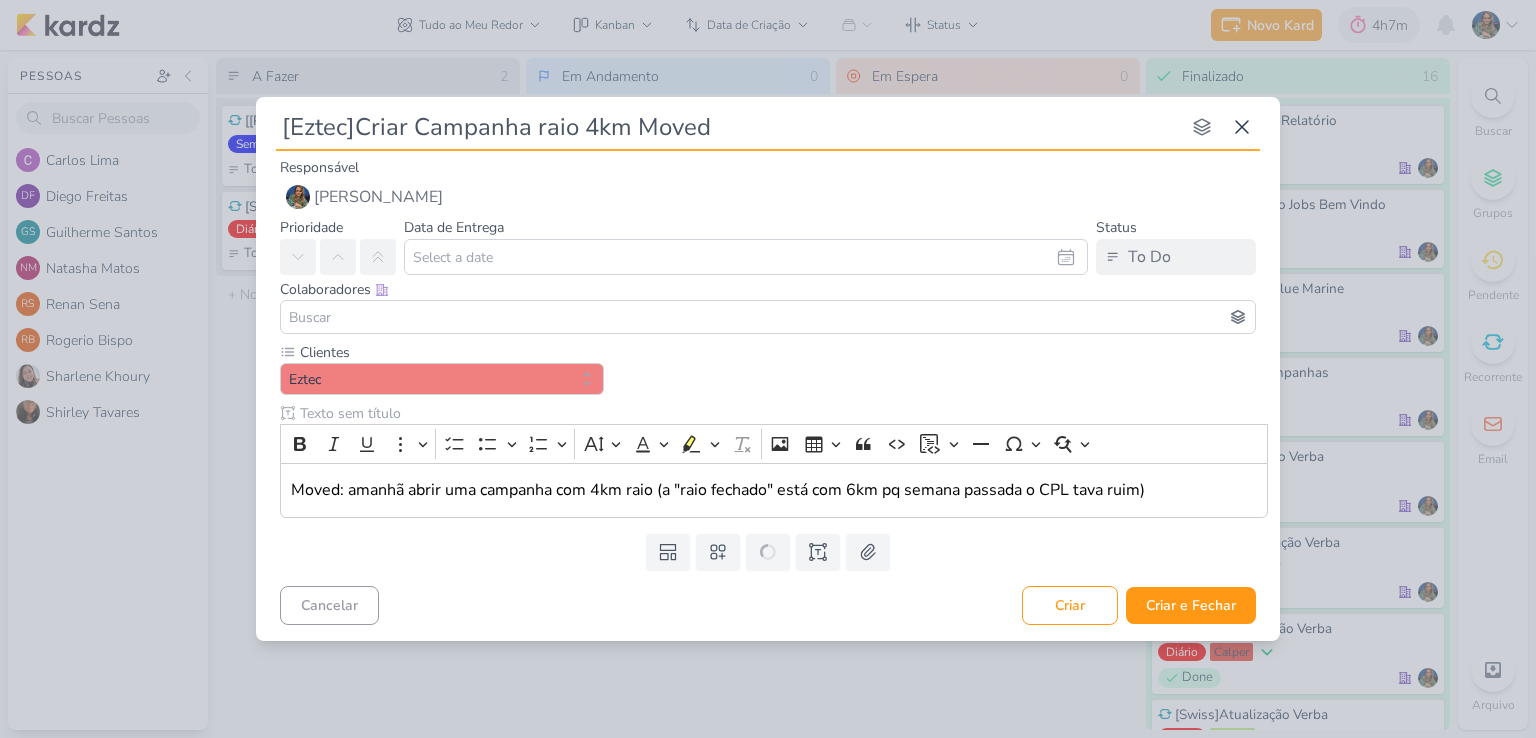 type 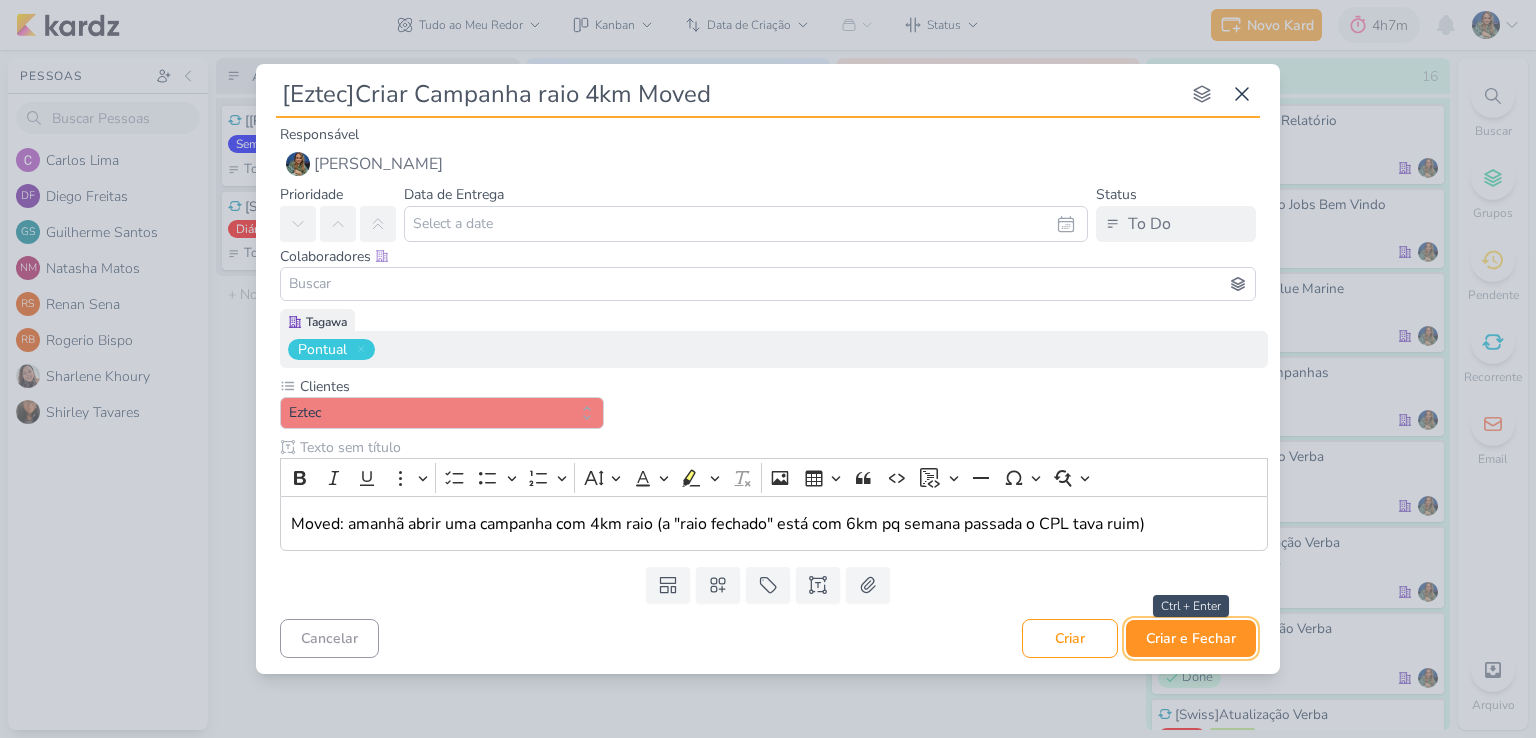 click on "Criar e Fechar" at bounding box center (1191, 638) 